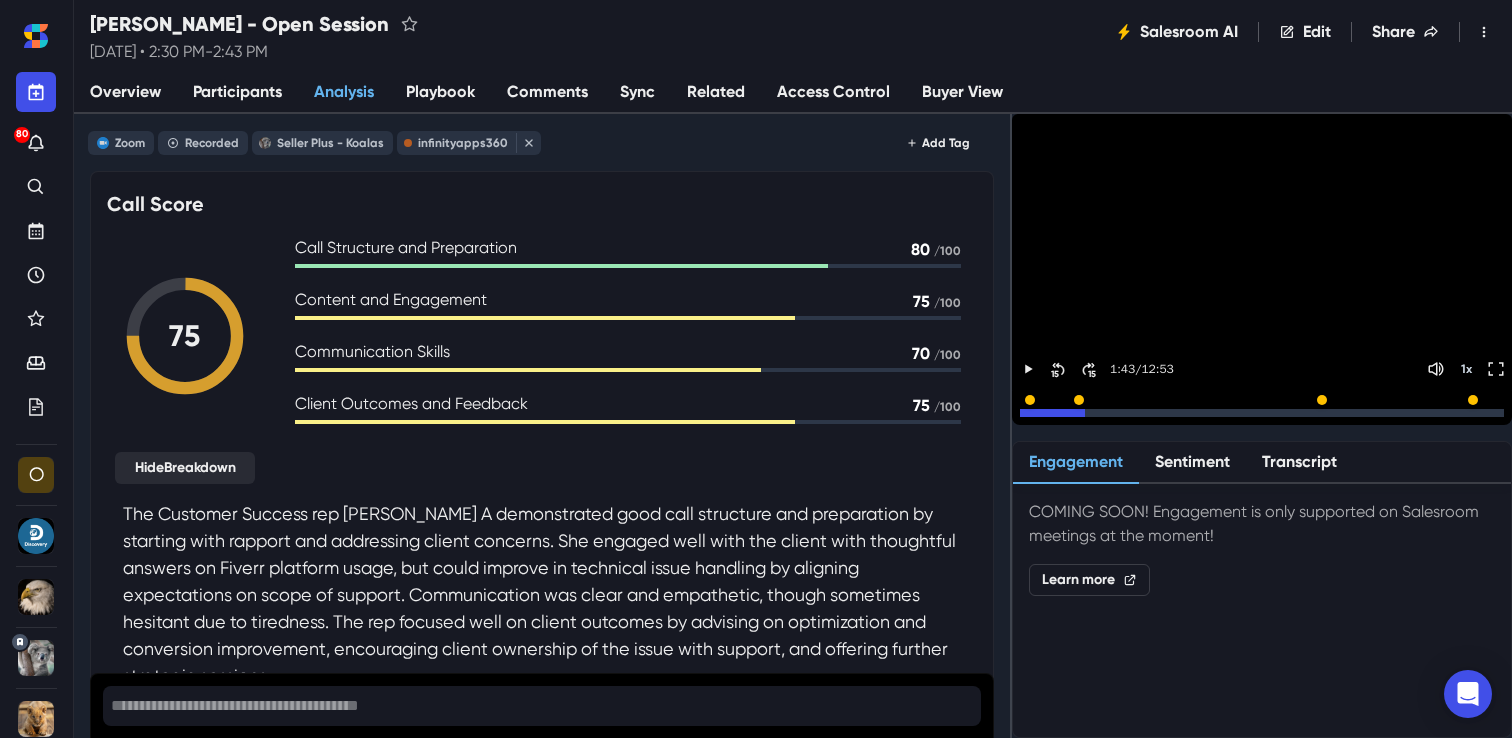 scroll, scrollTop: 0, scrollLeft: 0, axis: both 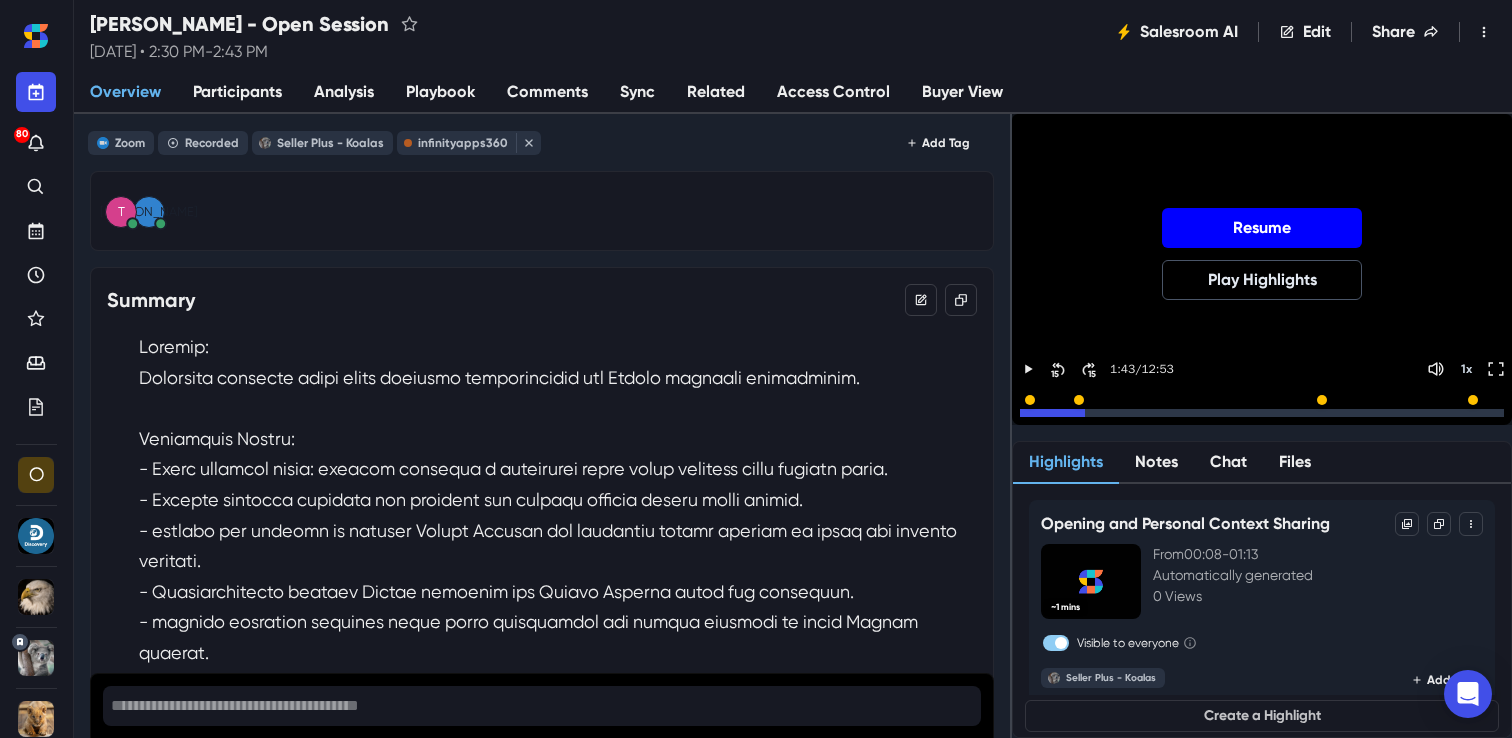 click on "Resume" at bounding box center [1262, 228] 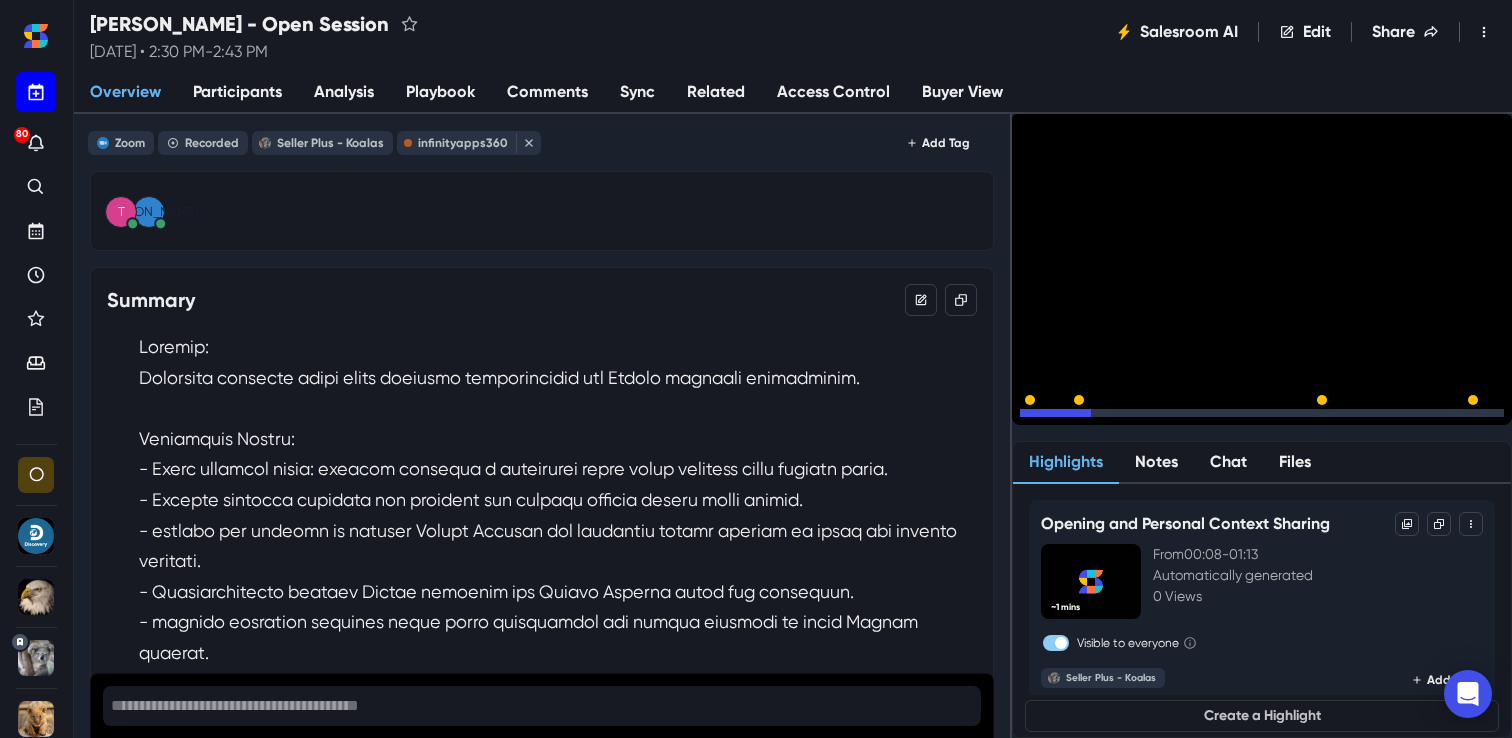 click 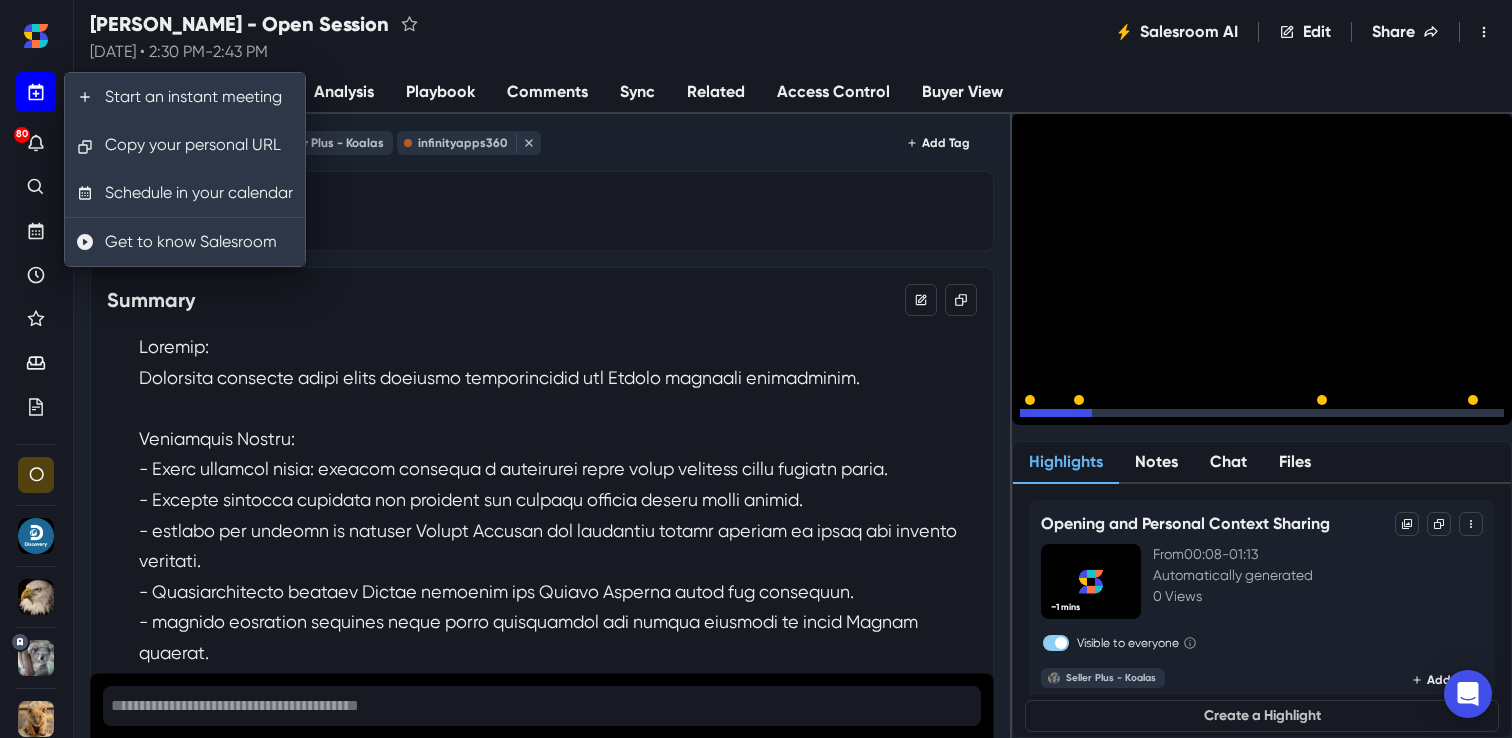 click 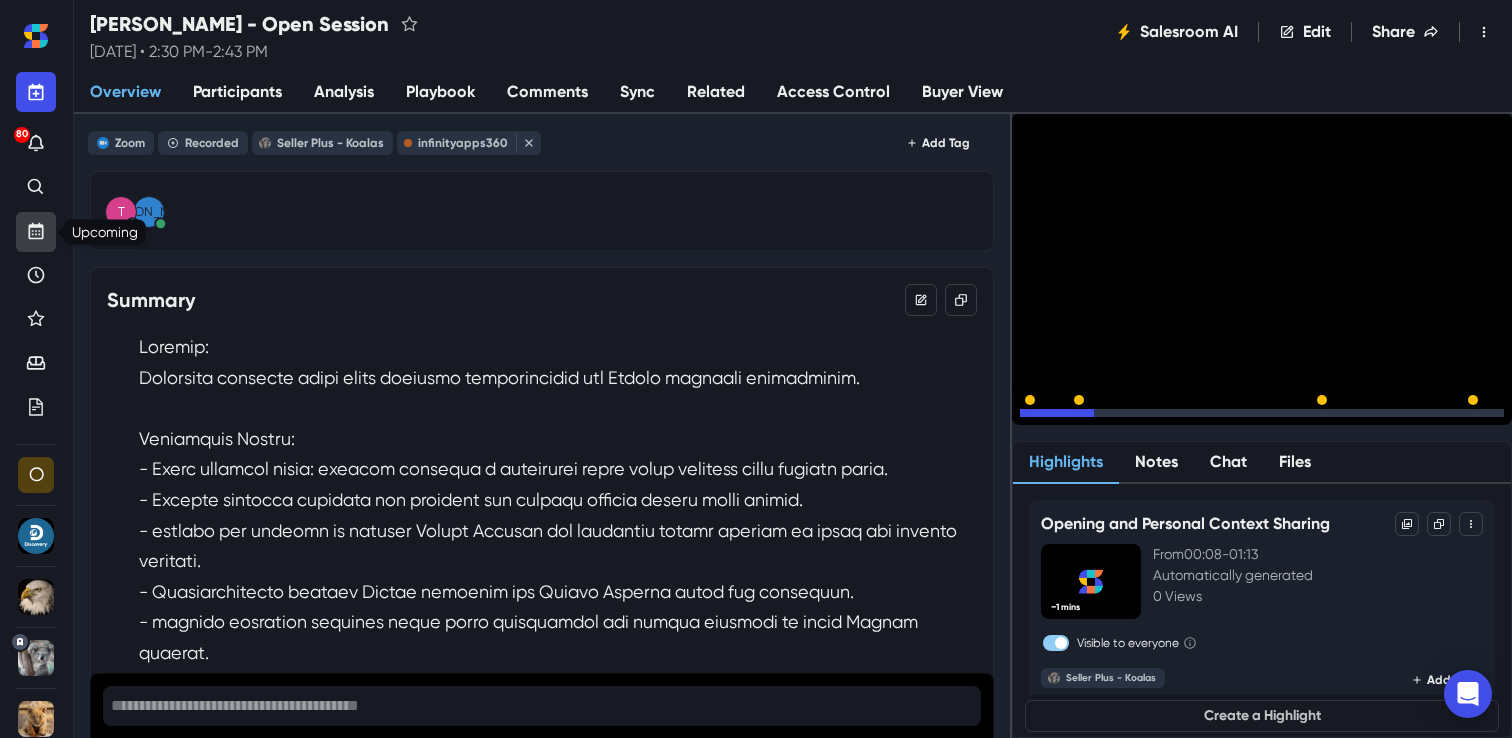 click 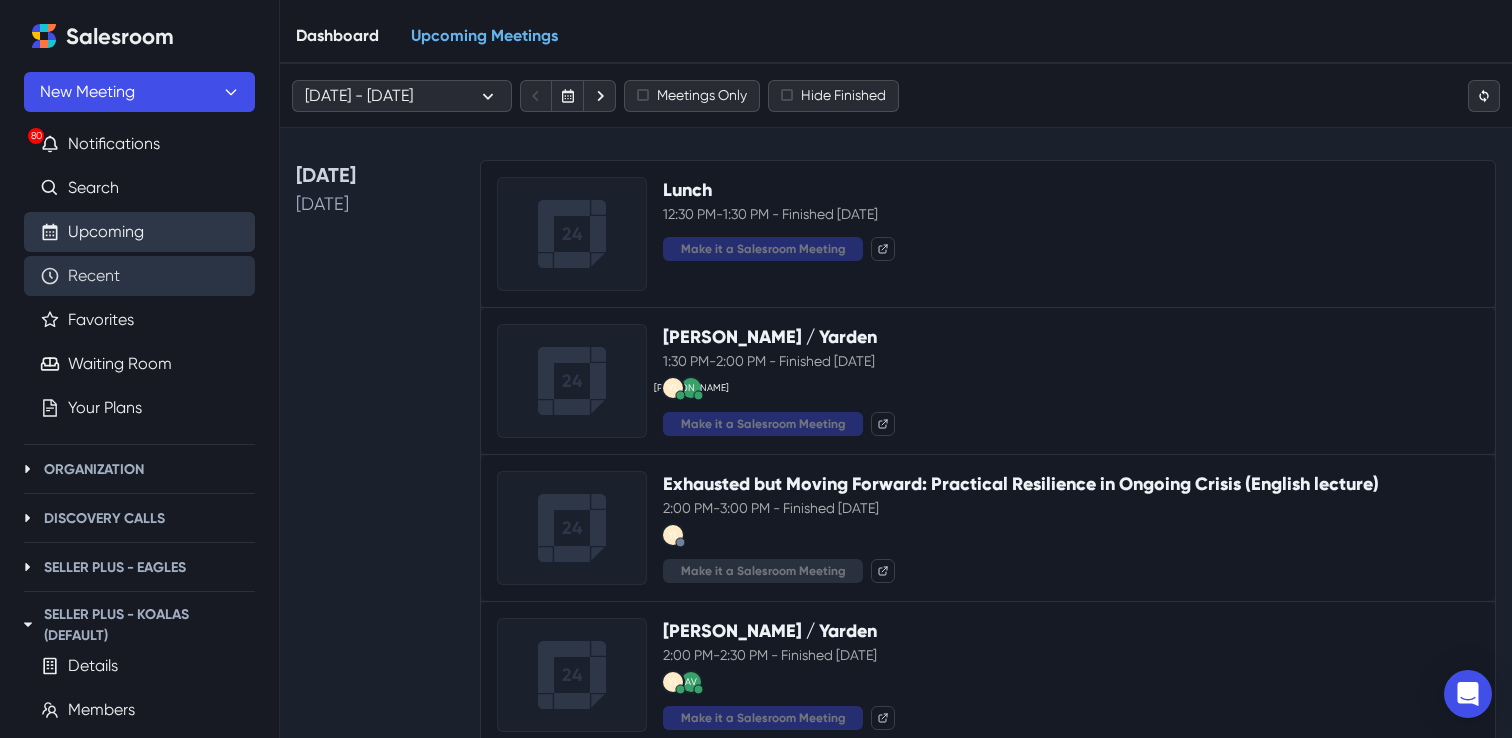click on "Recent" at bounding box center [94, 276] 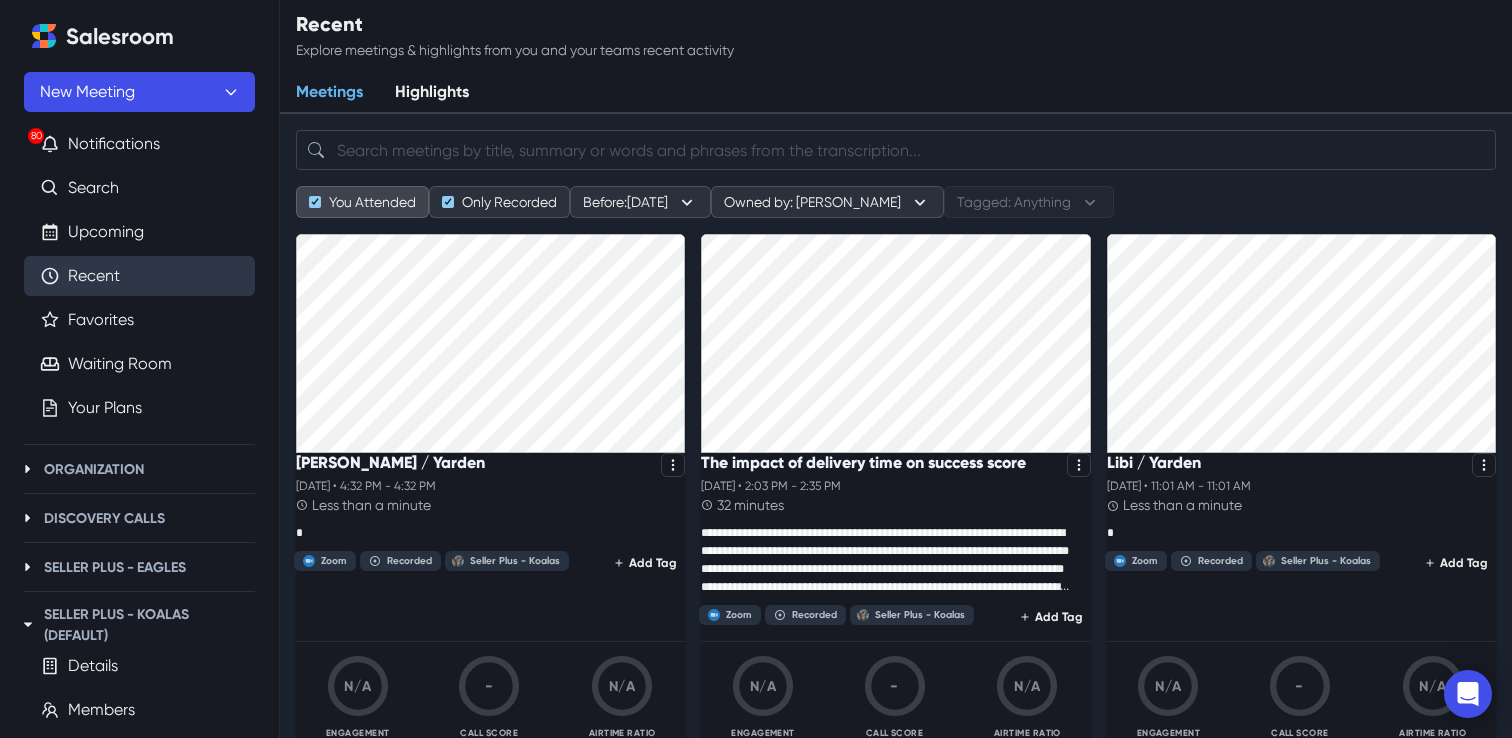 click on "You Attended" at bounding box center (362, 202) 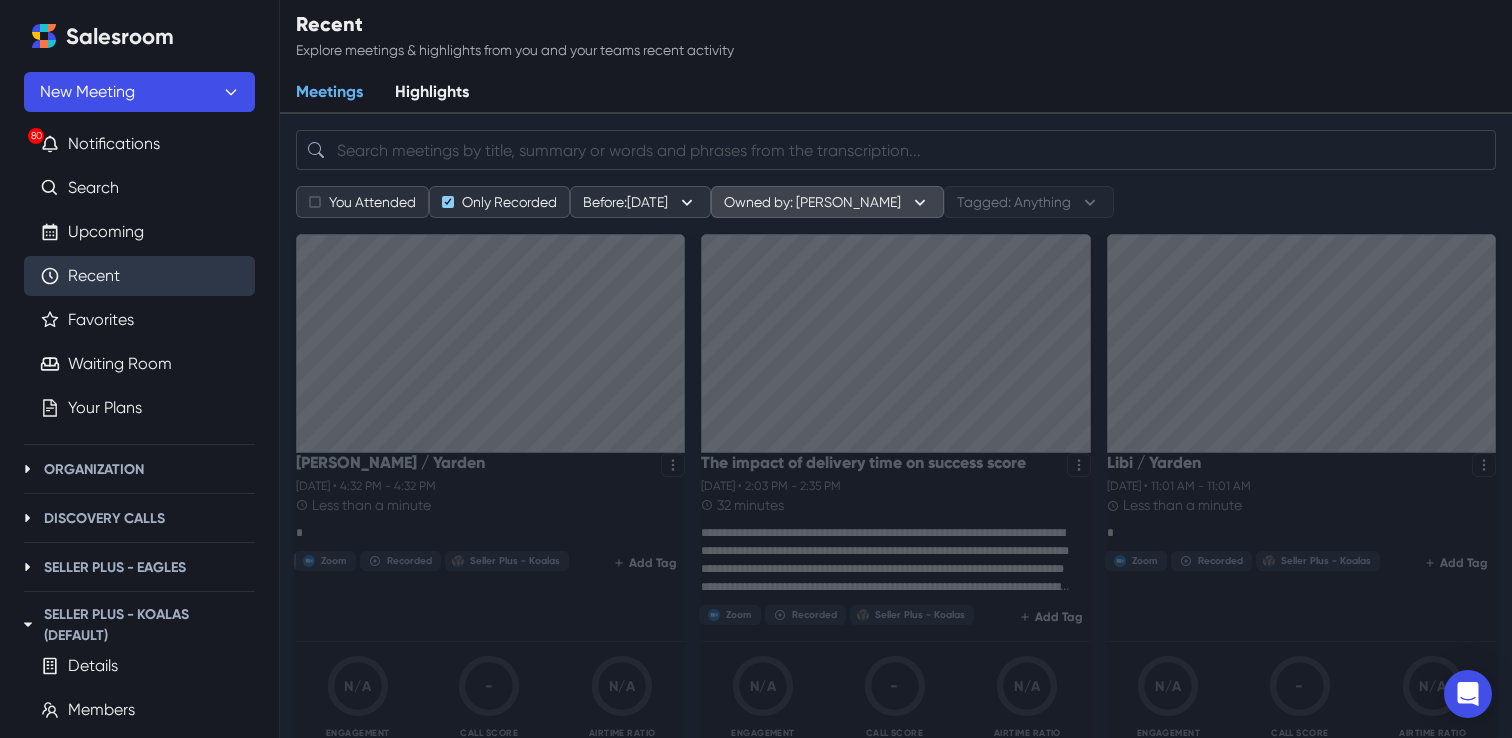 click on "Owned by: Anyone" at bounding box center [827, 202] 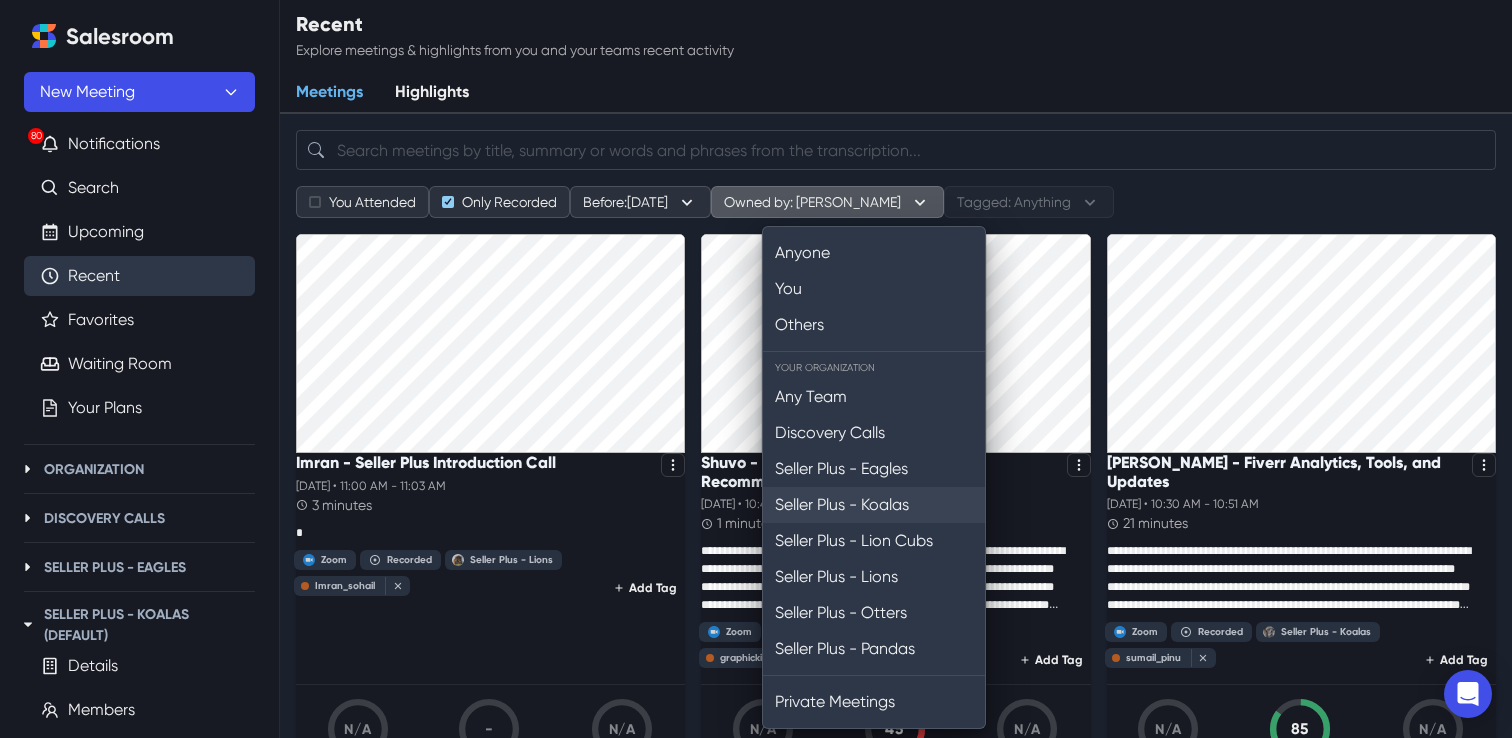 click on "Seller Plus - Koalas" at bounding box center [874, 505] 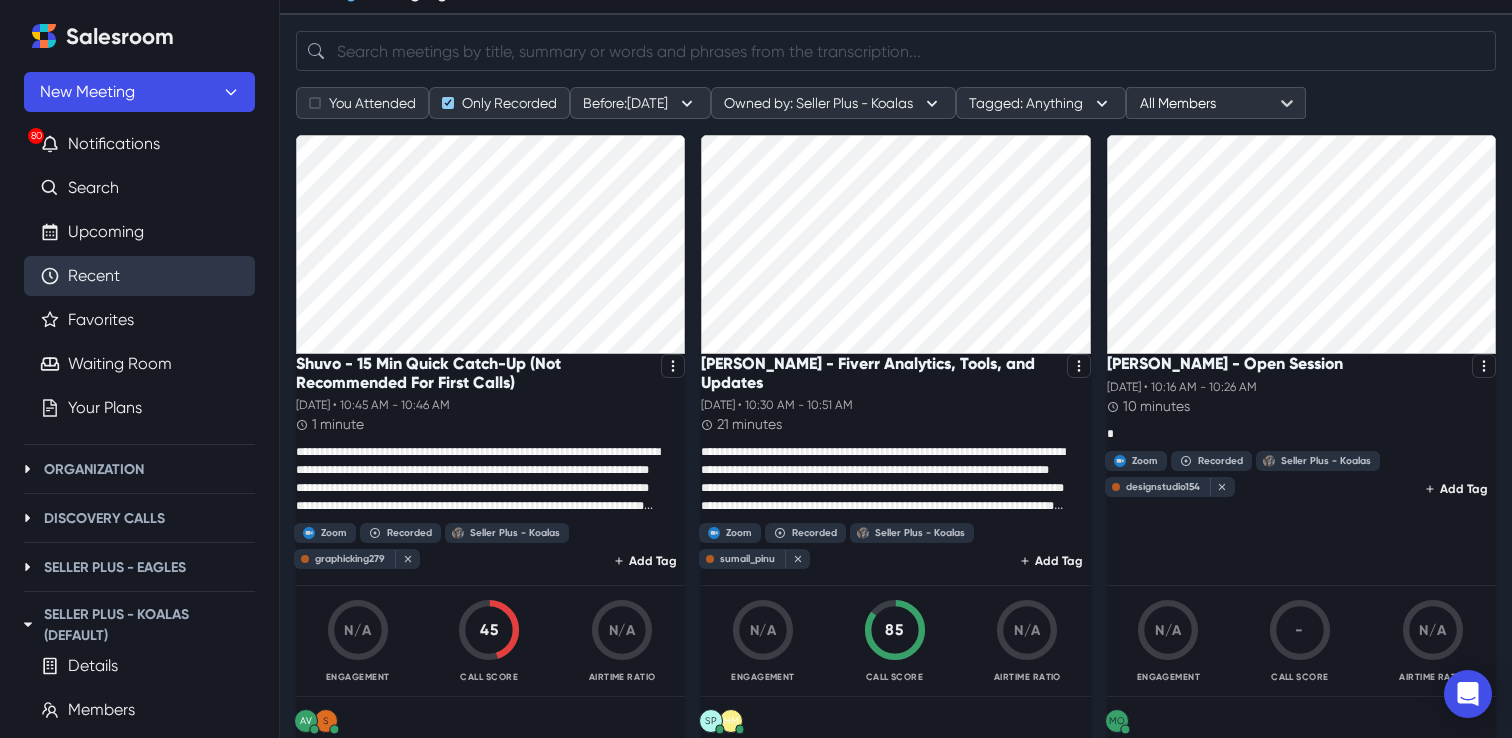 scroll, scrollTop: 120, scrollLeft: 0, axis: vertical 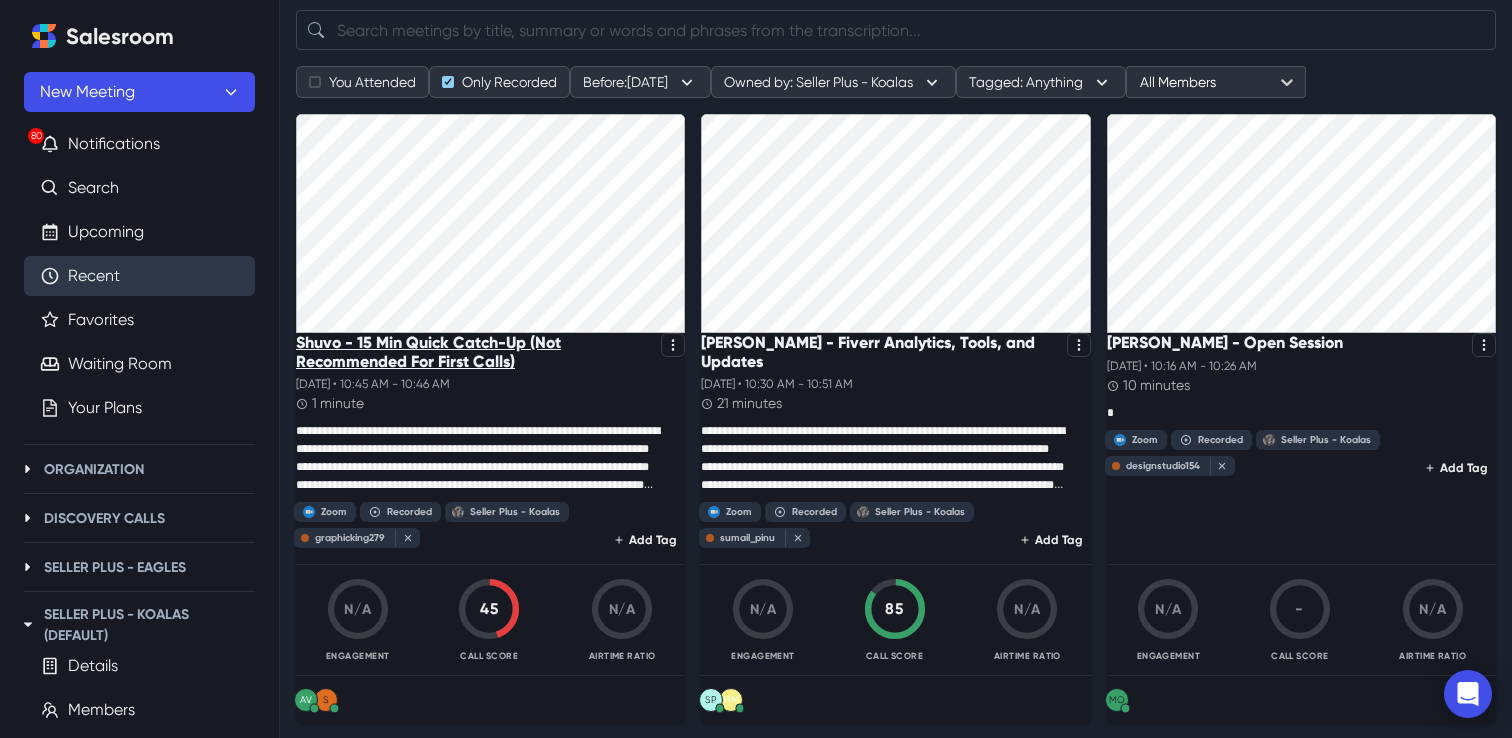 click on "Shuvo - 15 Min Quick Catch-Up (Not Recommended For First Calls)" at bounding box center [474, 352] 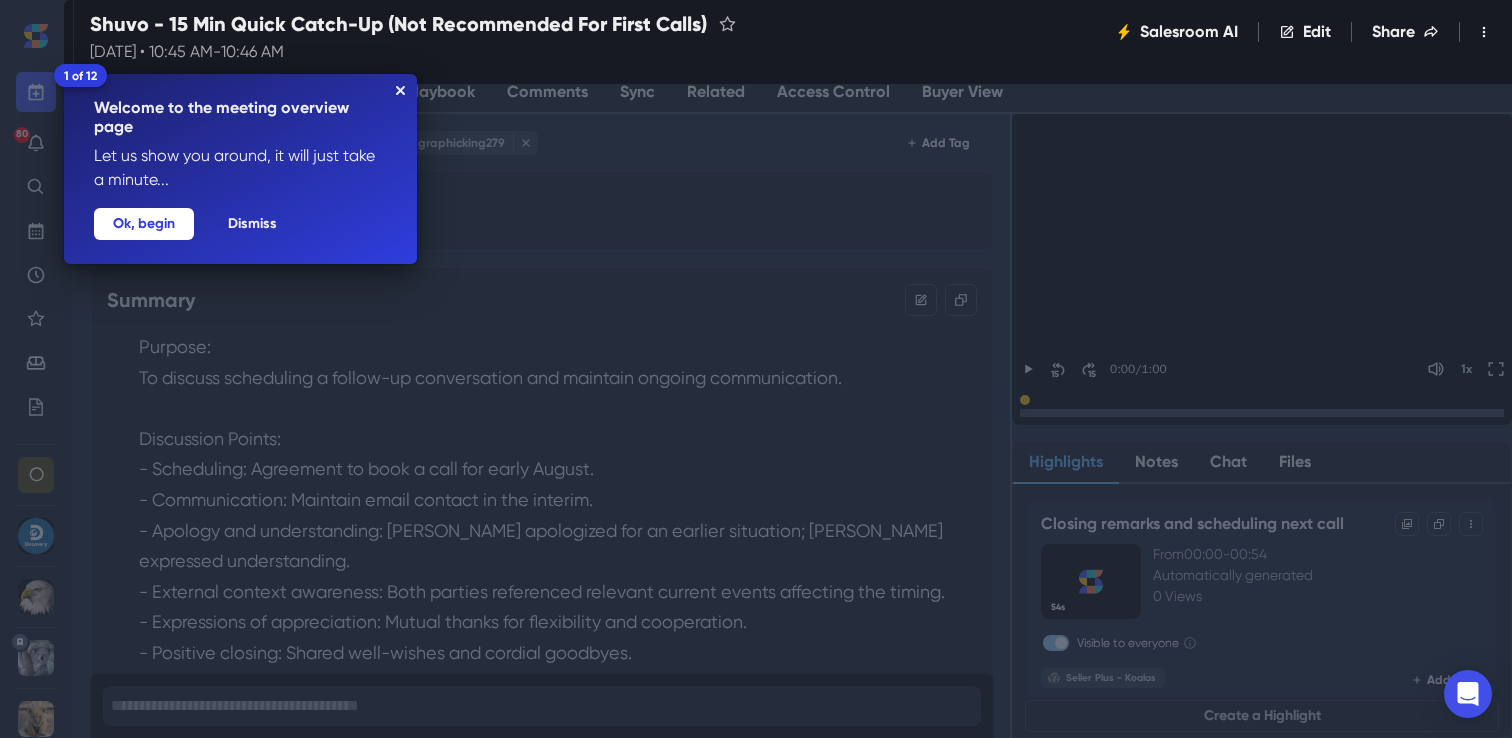 click on "1 of 12 Welcome to the meeting overview page Let us show you around, it will just take a minute... Dismiss Ok, begin" at bounding box center [240, 169] 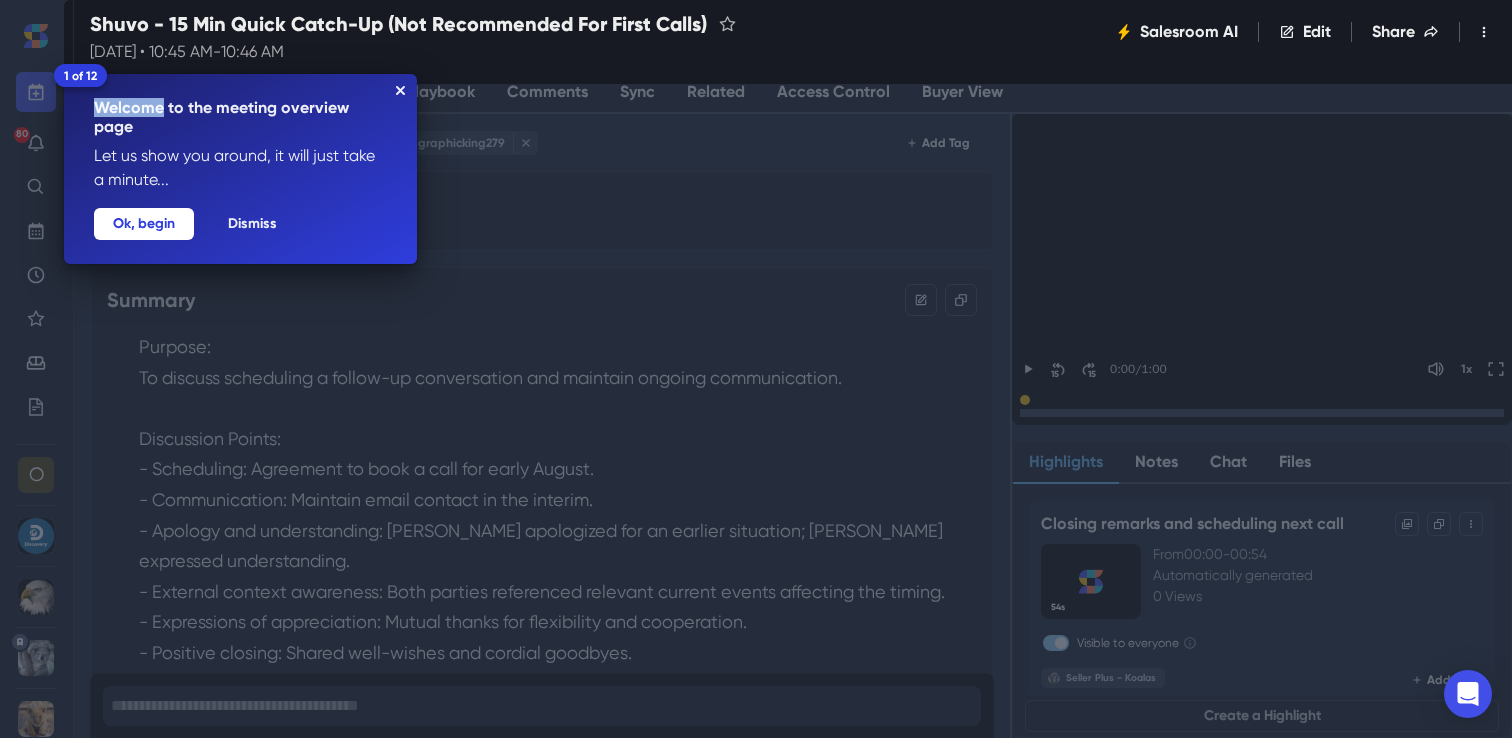 click on "1 of 12 Welcome to the meeting overview page Let us show you around, it will just take a minute... Dismiss Ok, begin" at bounding box center (240, 169) 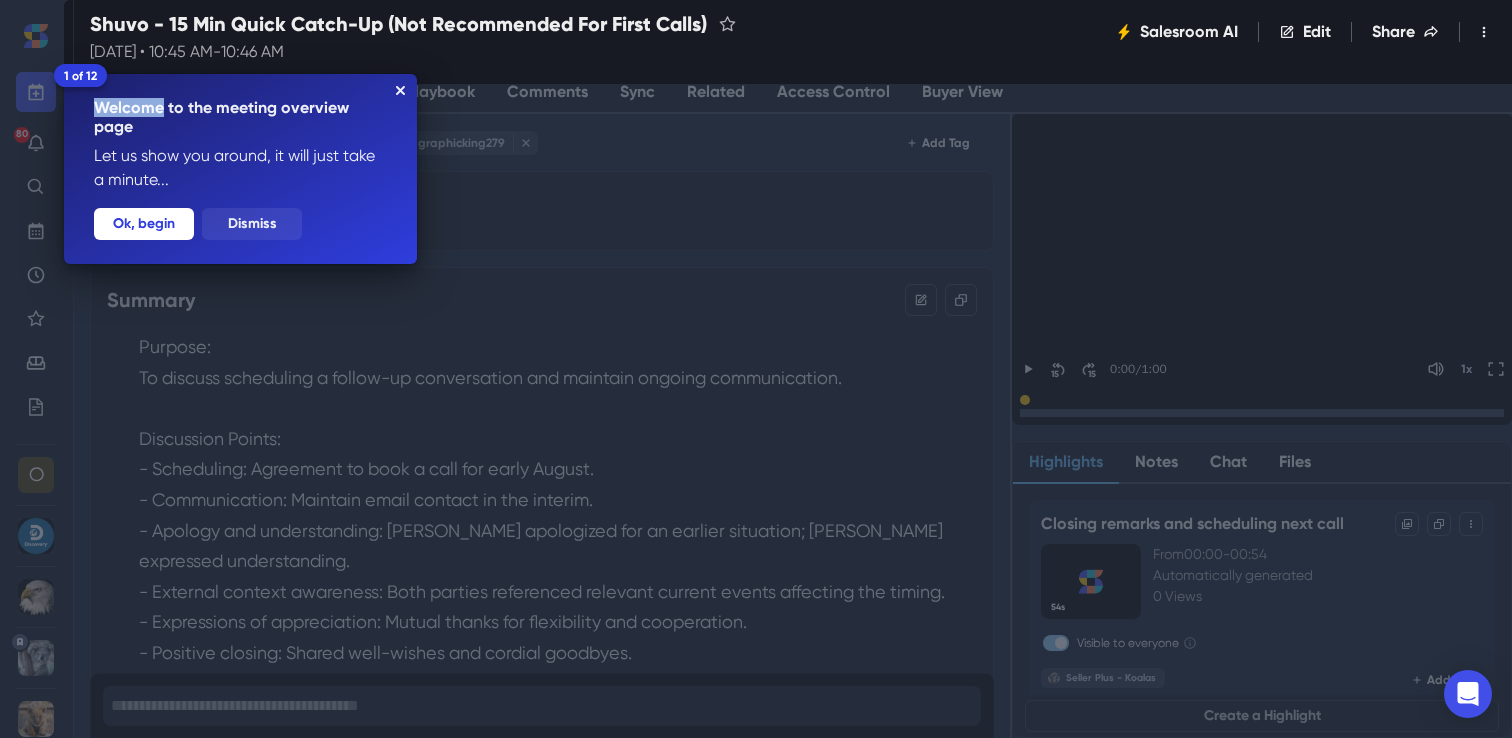click on "Dismiss" at bounding box center (252, 224) 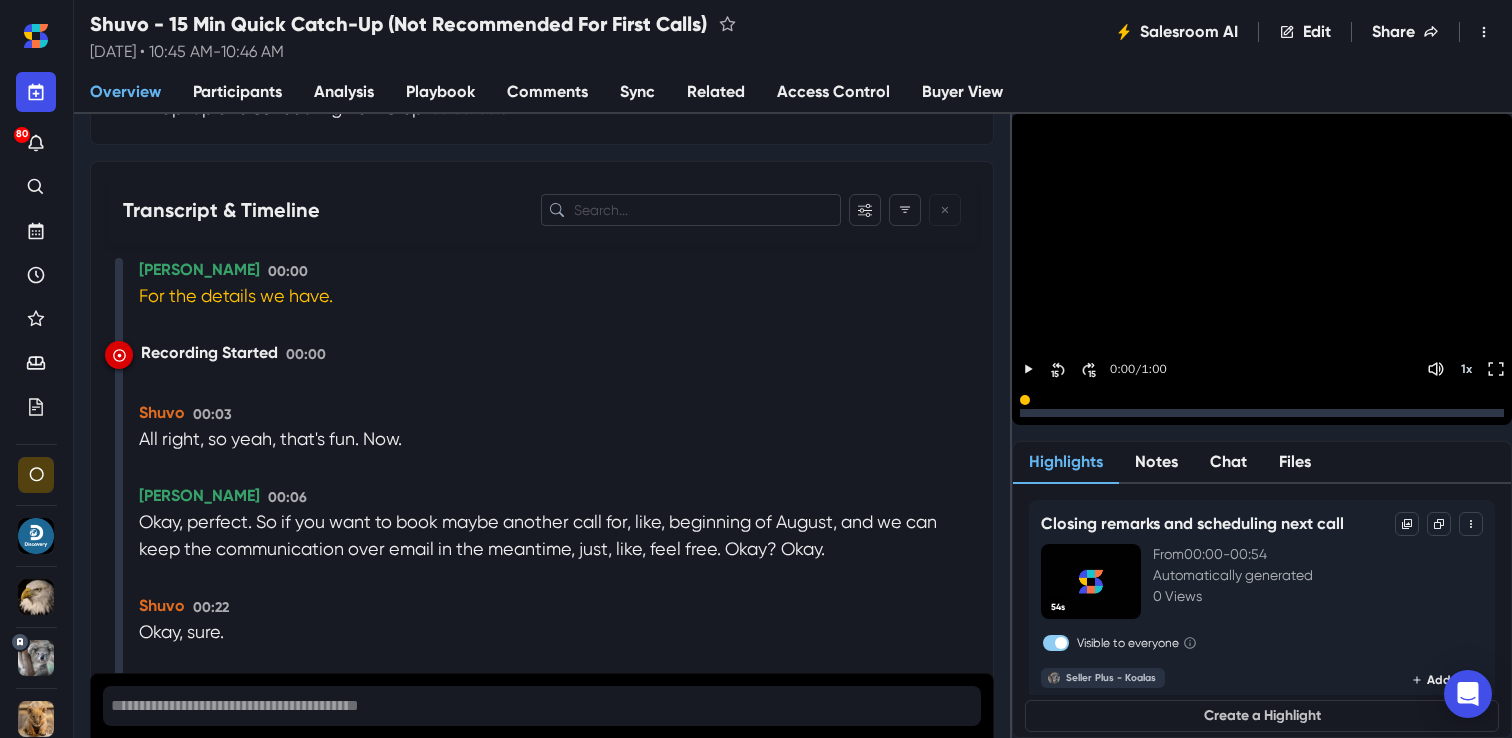scroll, scrollTop: 548, scrollLeft: 0, axis: vertical 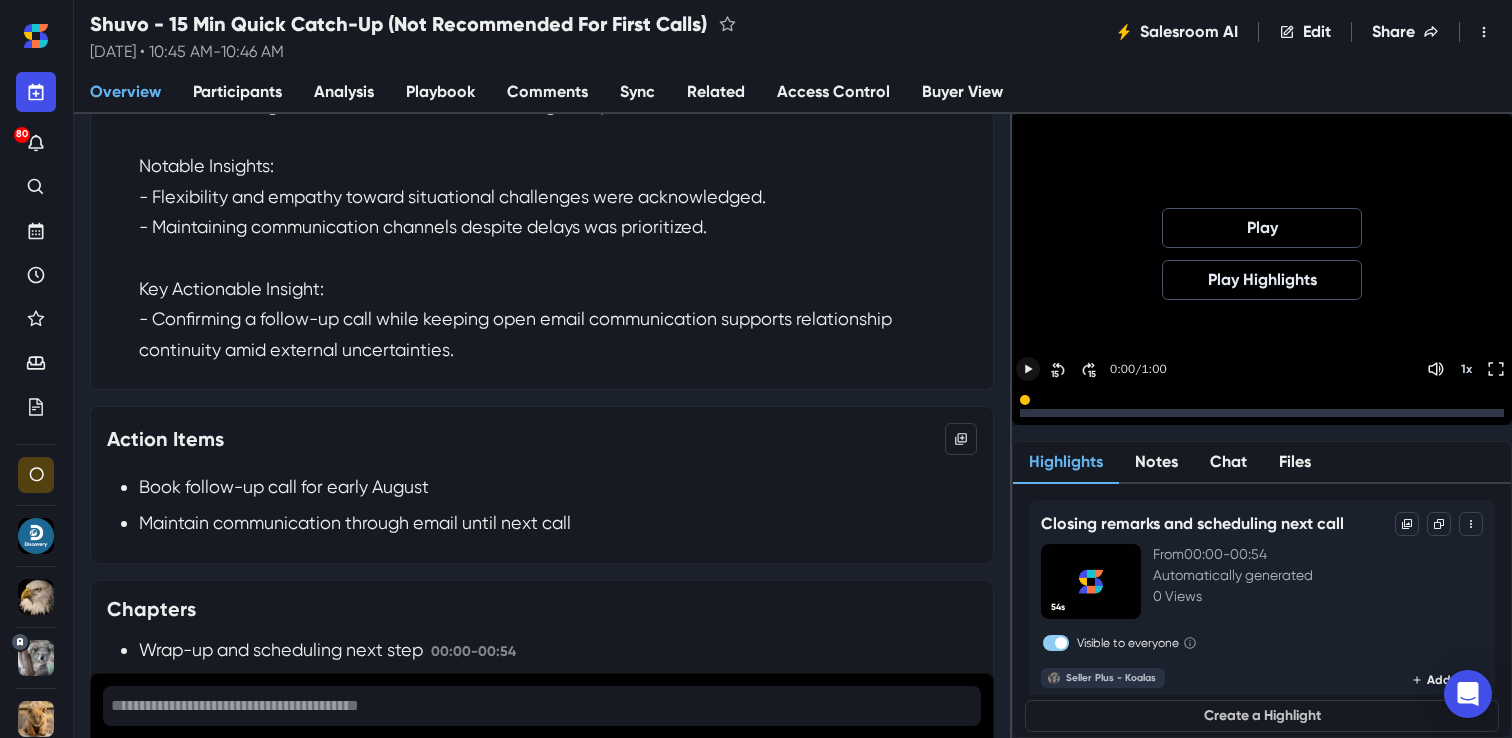 click 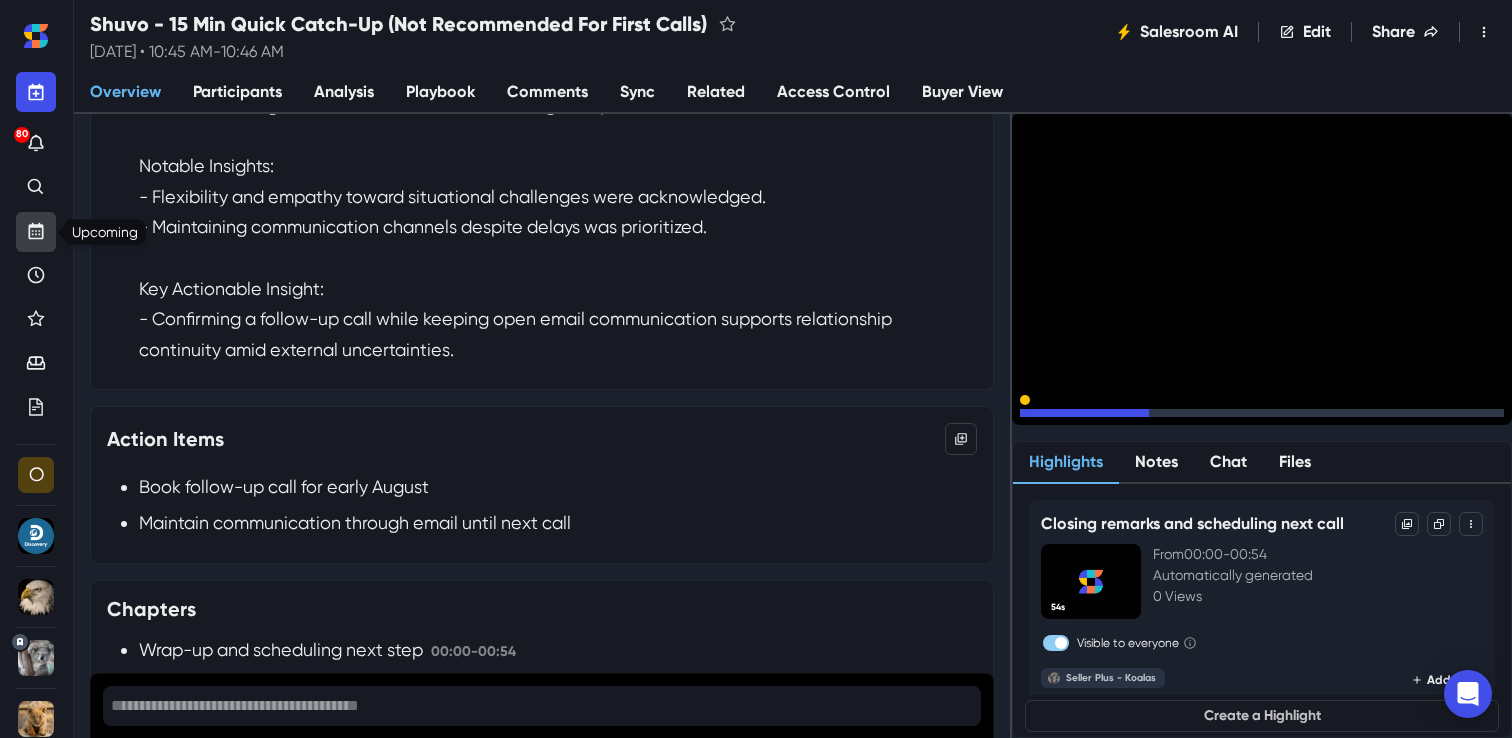click 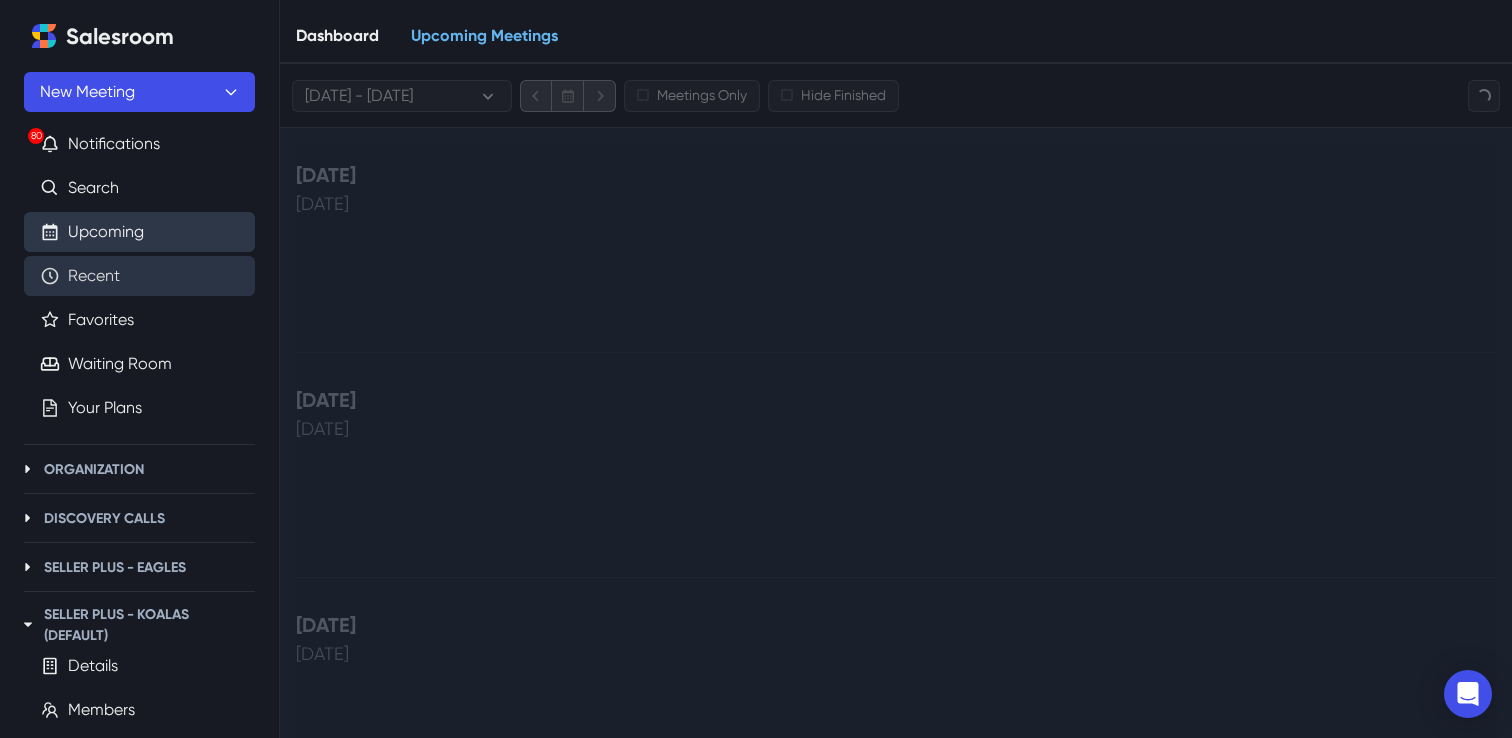 click on "Recent" at bounding box center (94, 276) 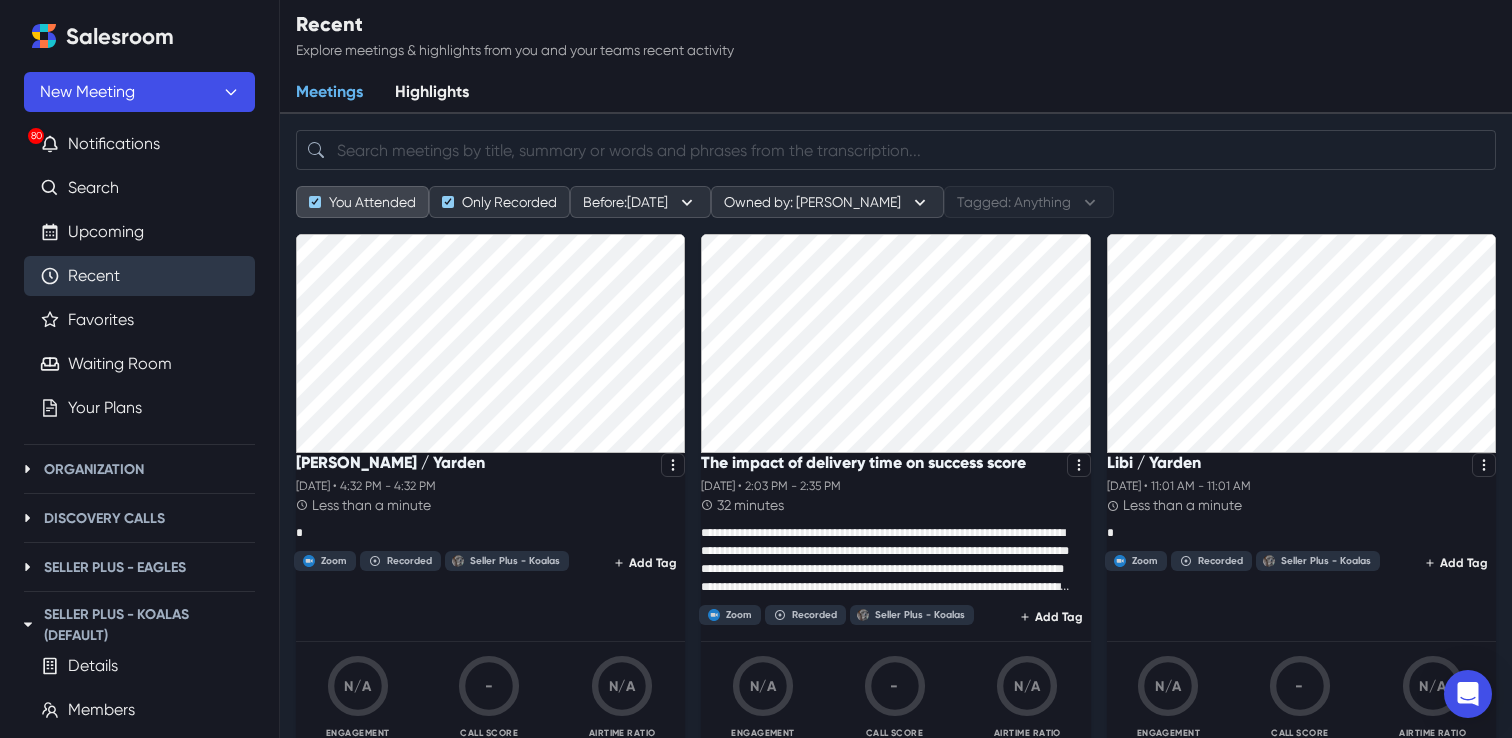 click on "You Attended" at bounding box center (362, 202) 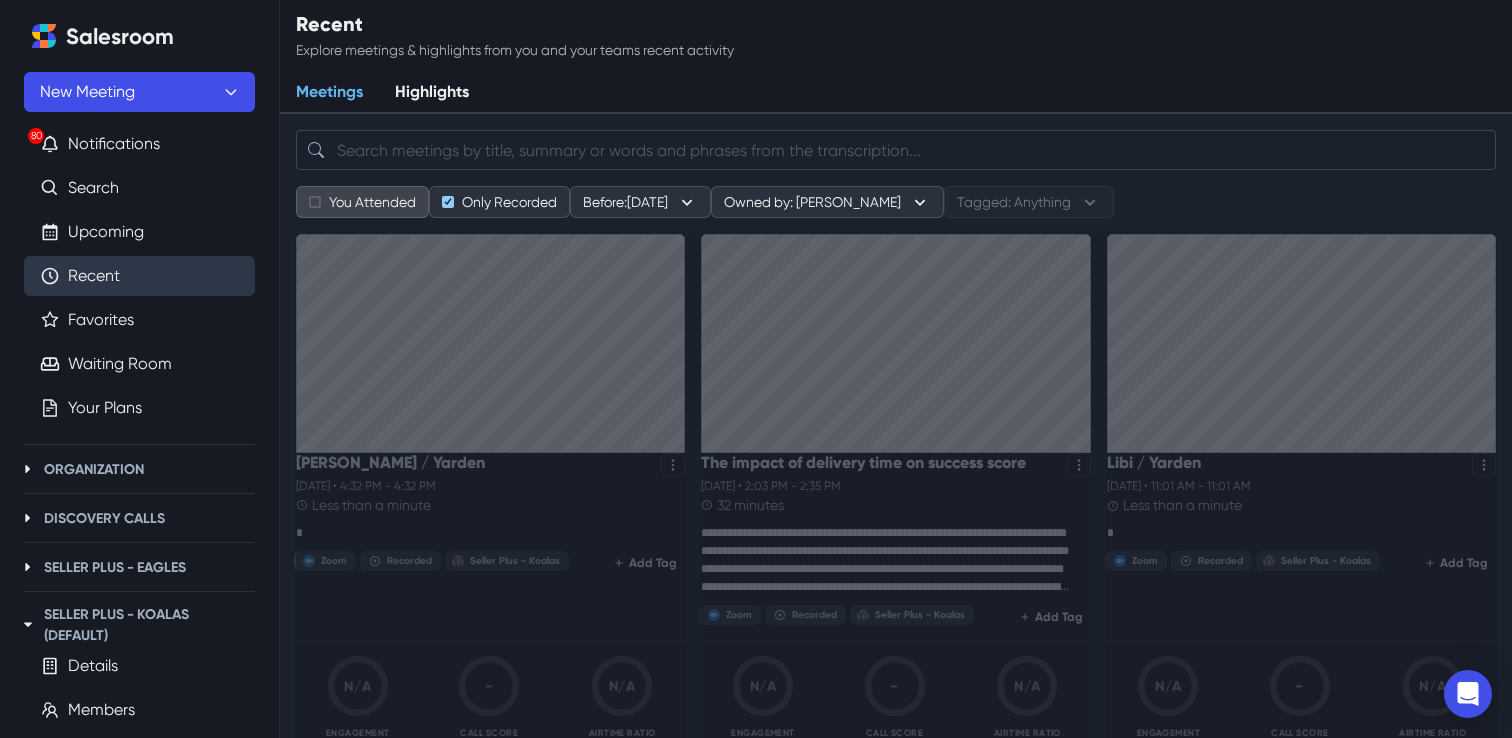 checkbox on "false" 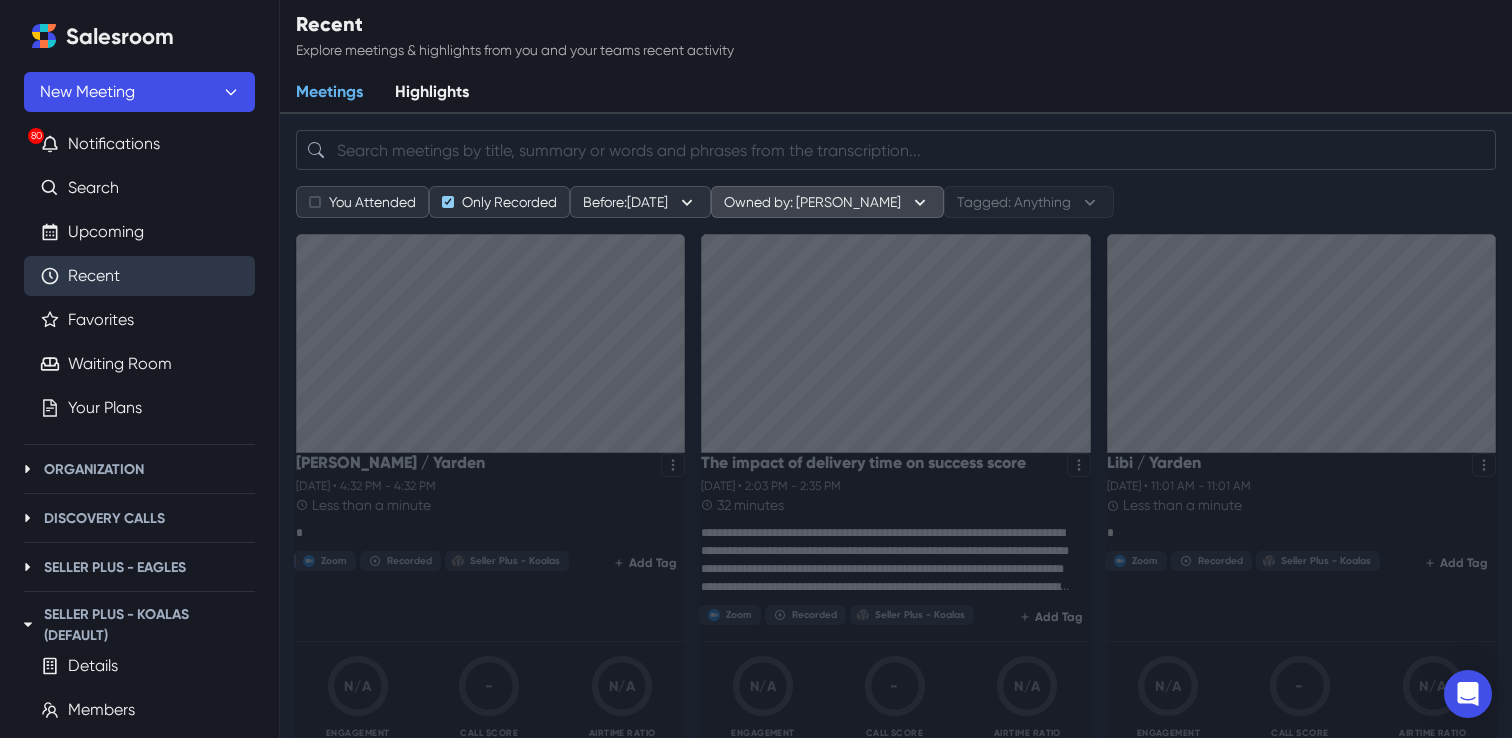 click on "Owned by: Anyone" at bounding box center (827, 202) 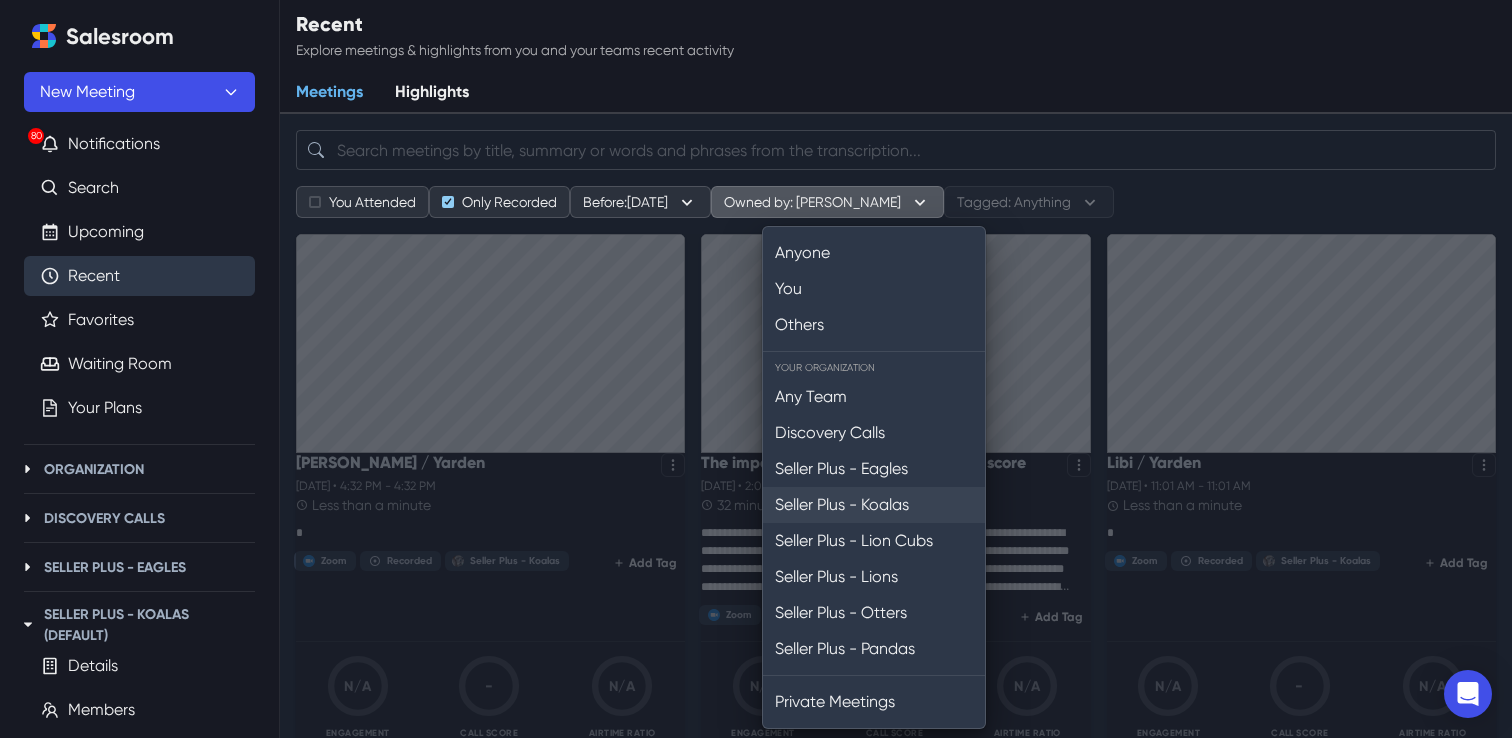 click on "Seller Plus - Koalas" at bounding box center [874, 505] 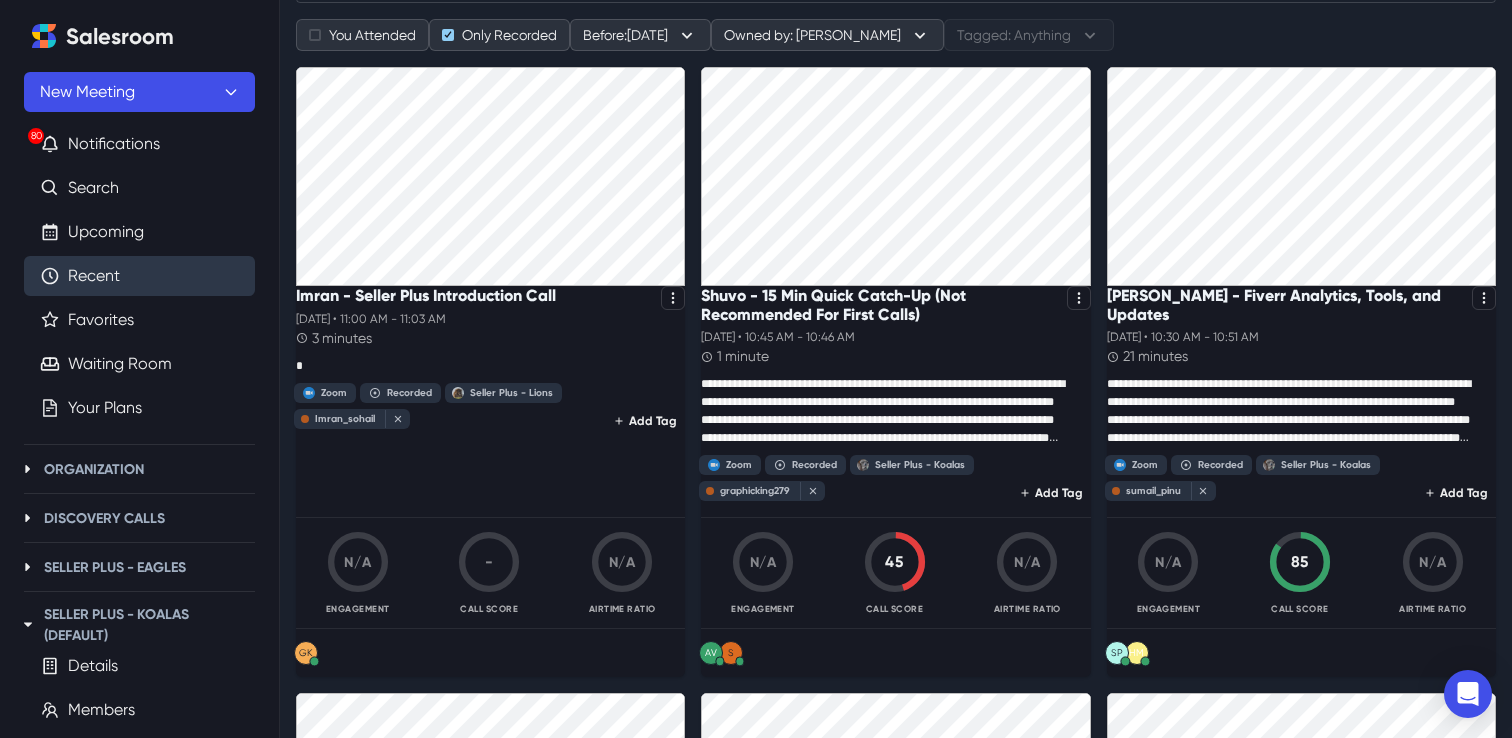 scroll, scrollTop: 0, scrollLeft: 0, axis: both 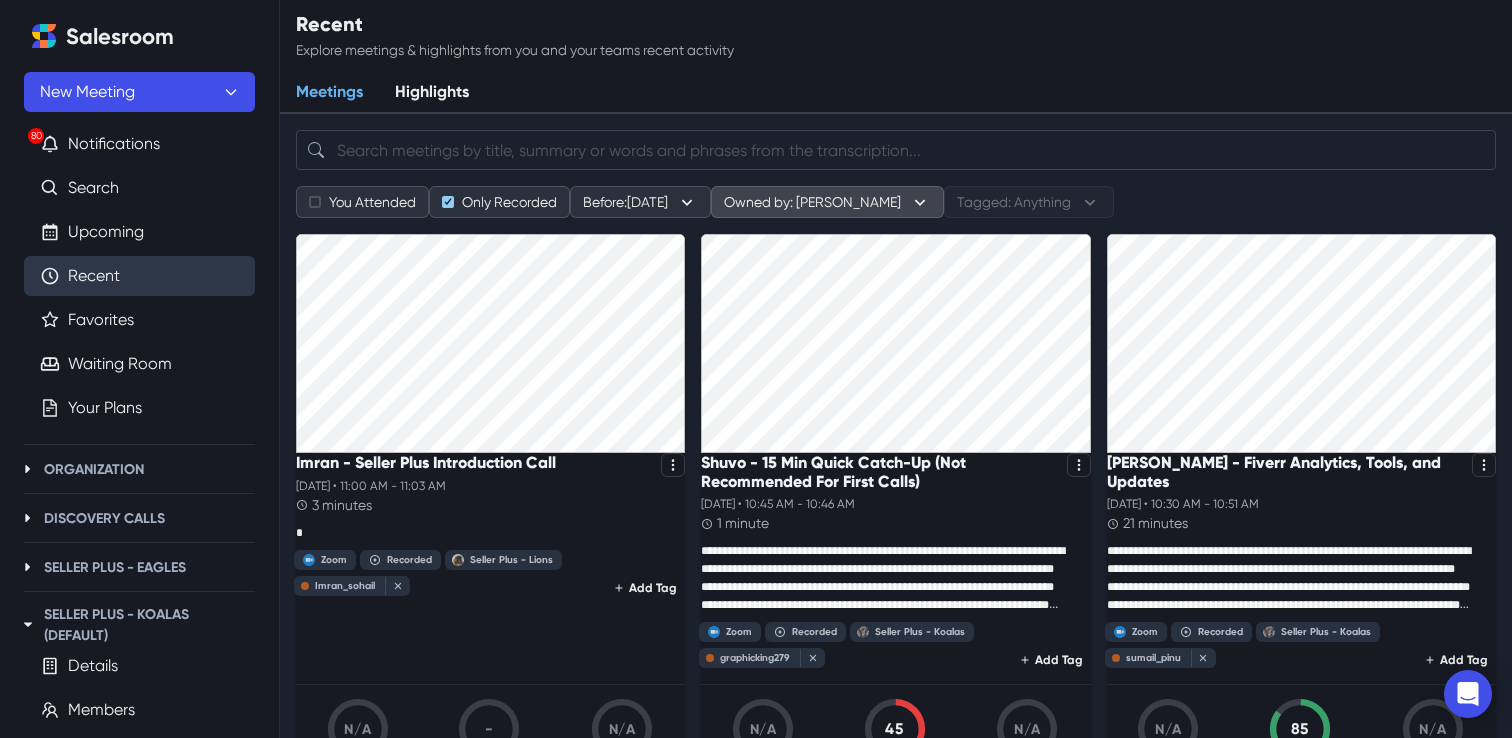 click on "Owned by: Anyone" at bounding box center [827, 202] 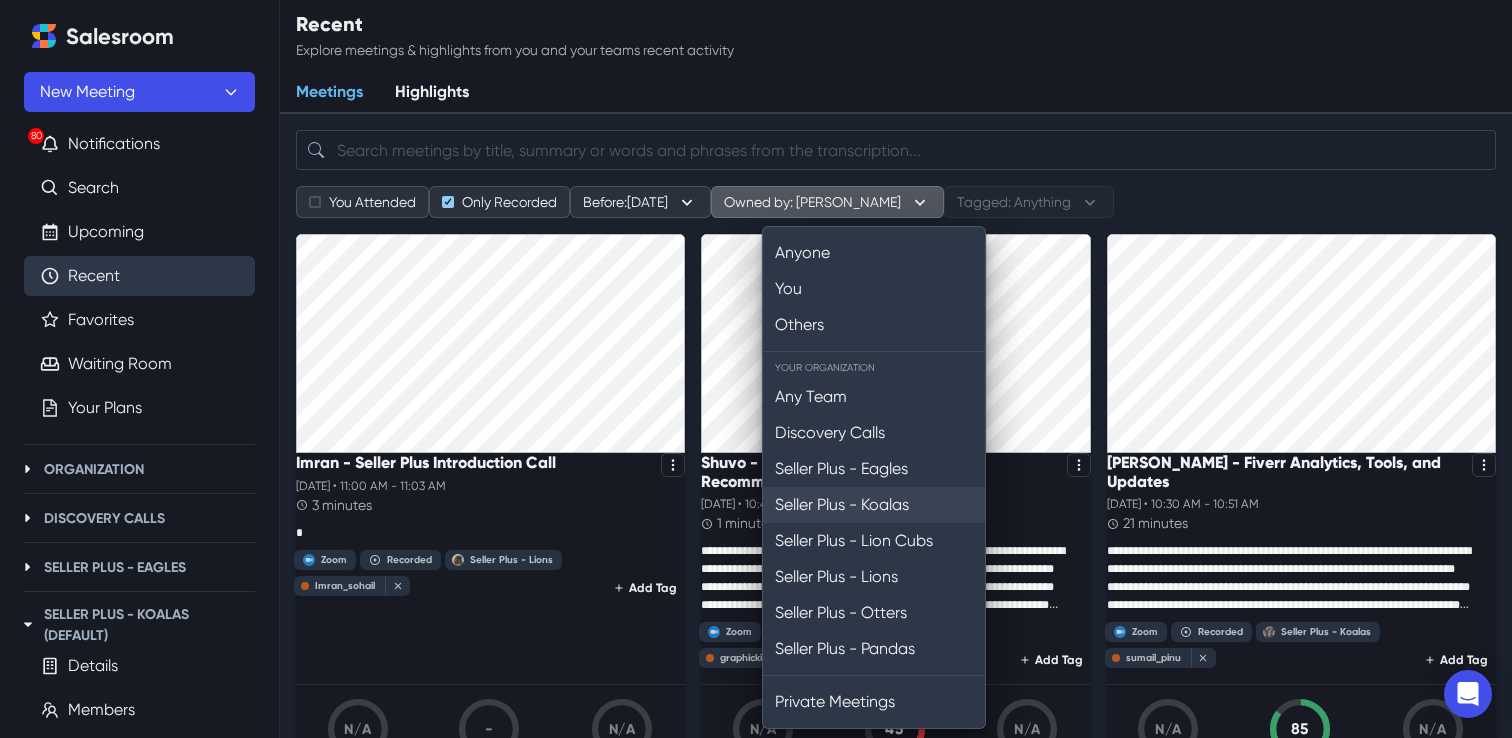 click on "Seller Plus - Koalas" at bounding box center (874, 505) 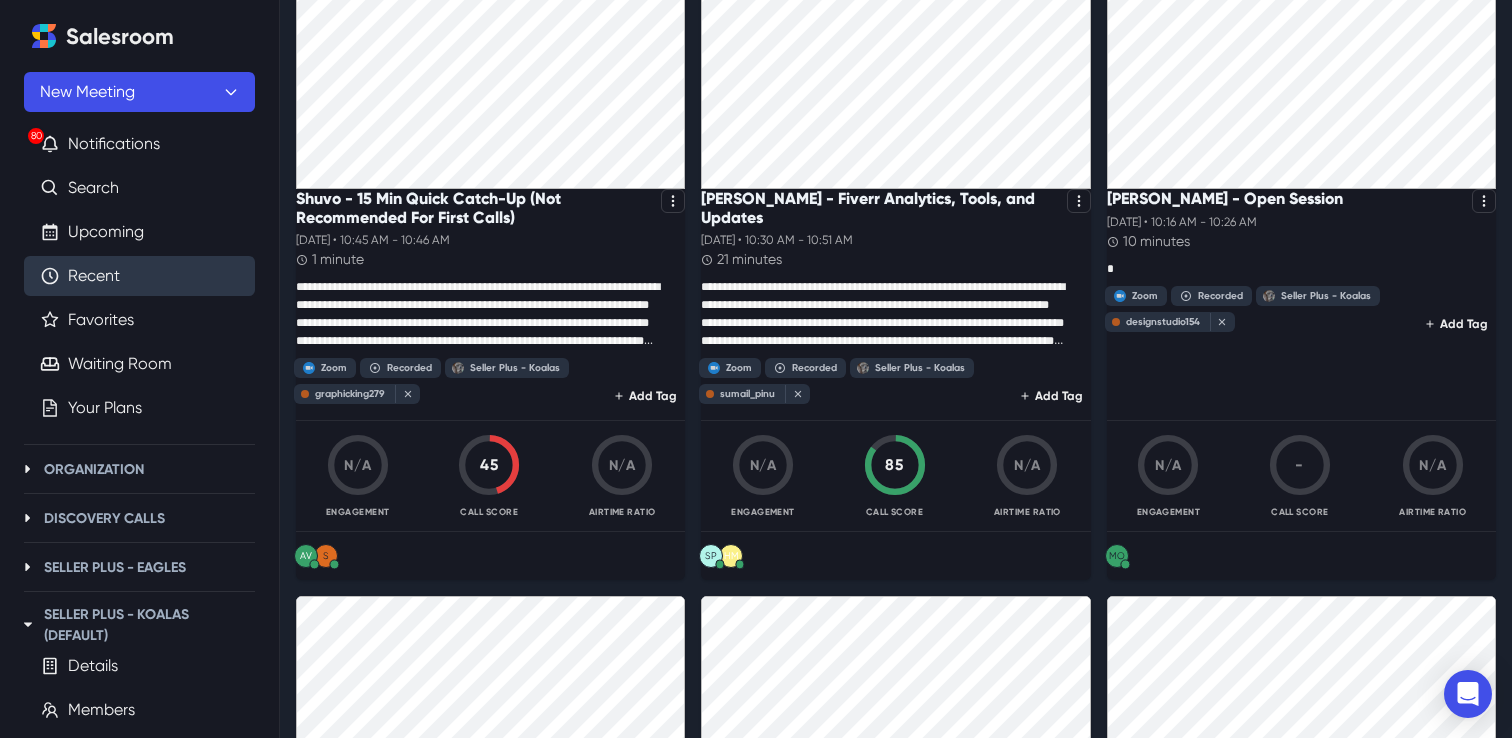 scroll, scrollTop: 261, scrollLeft: 0, axis: vertical 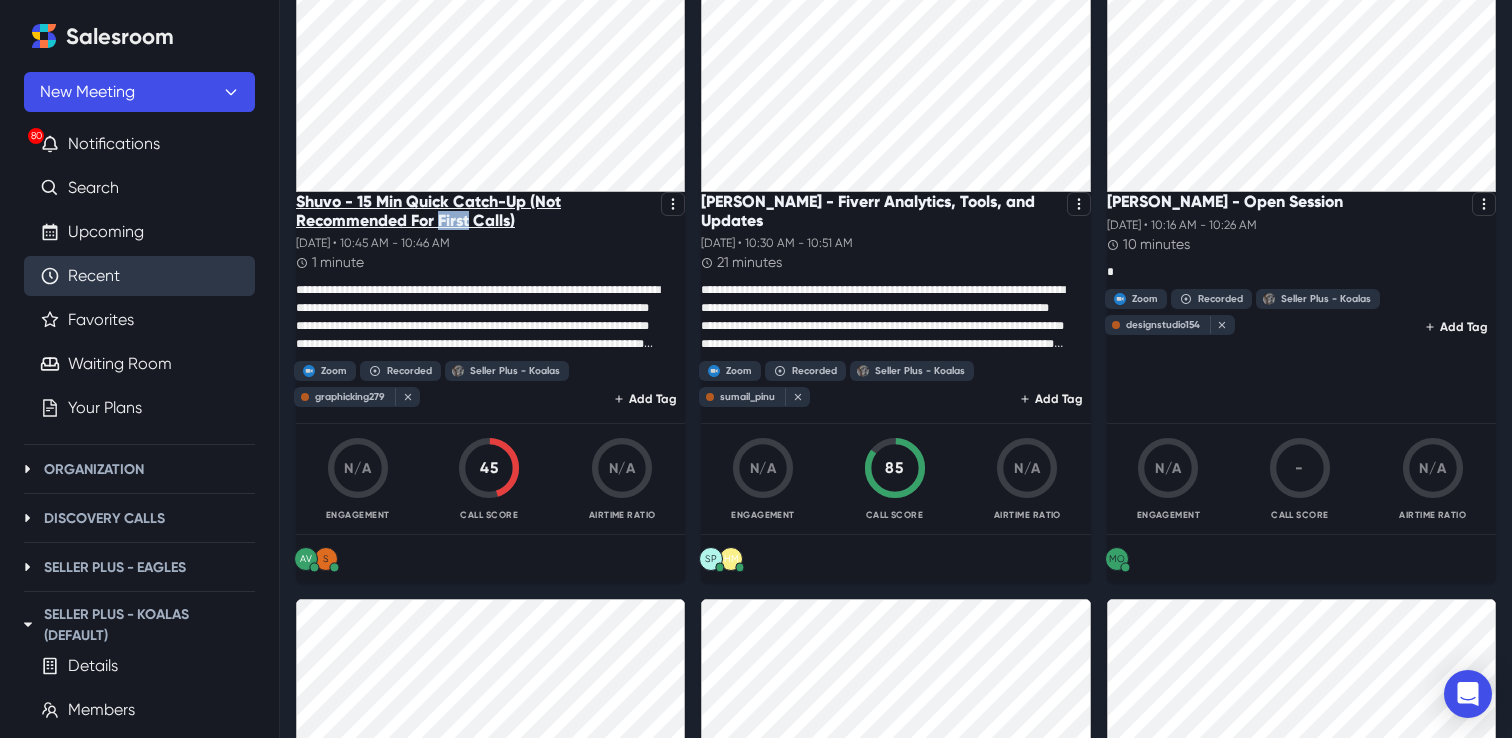 click on "Shuvo - 15 Min Quick Catch-Up (Not Recommended For First Calls)" at bounding box center [474, 211] 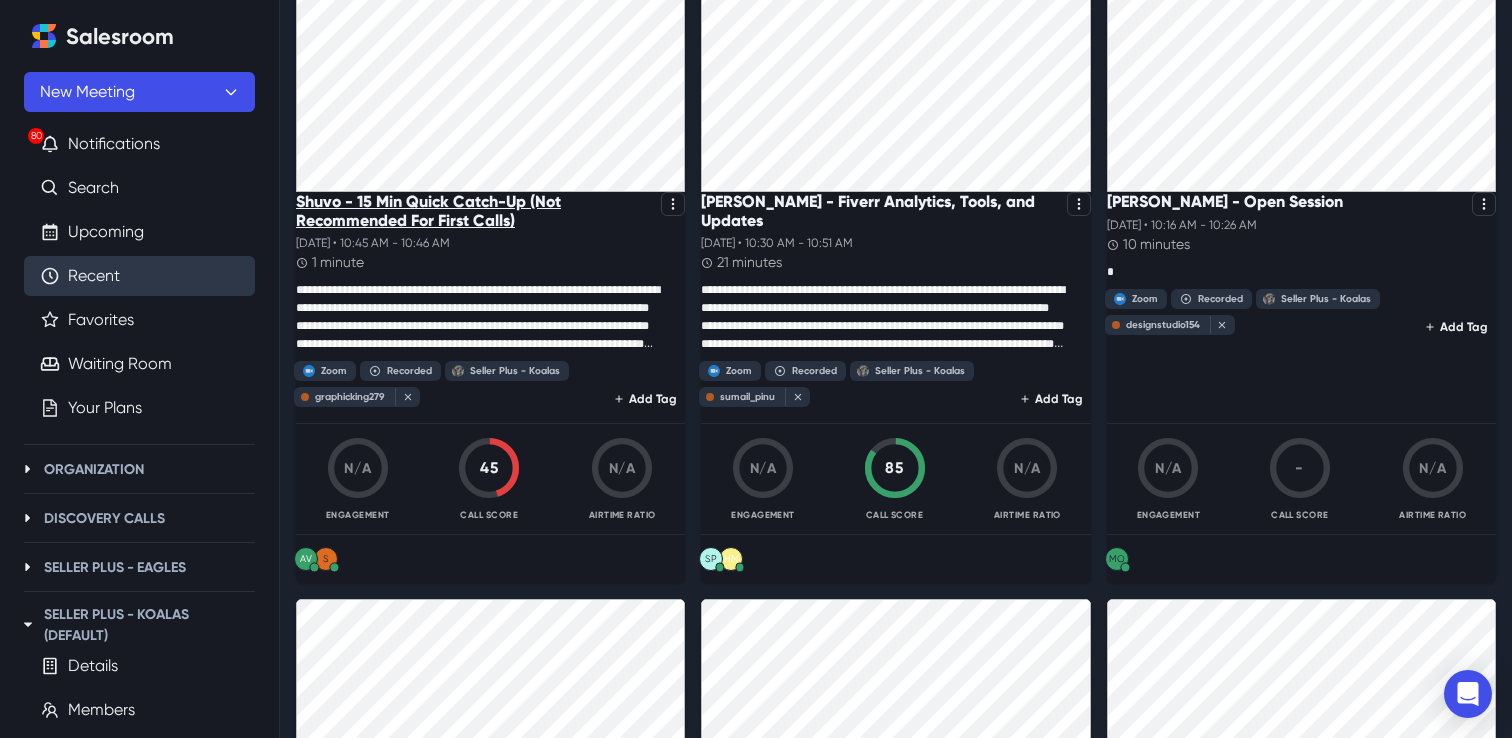 scroll, scrollTop: 0, scrollLeft: 0, axis: both 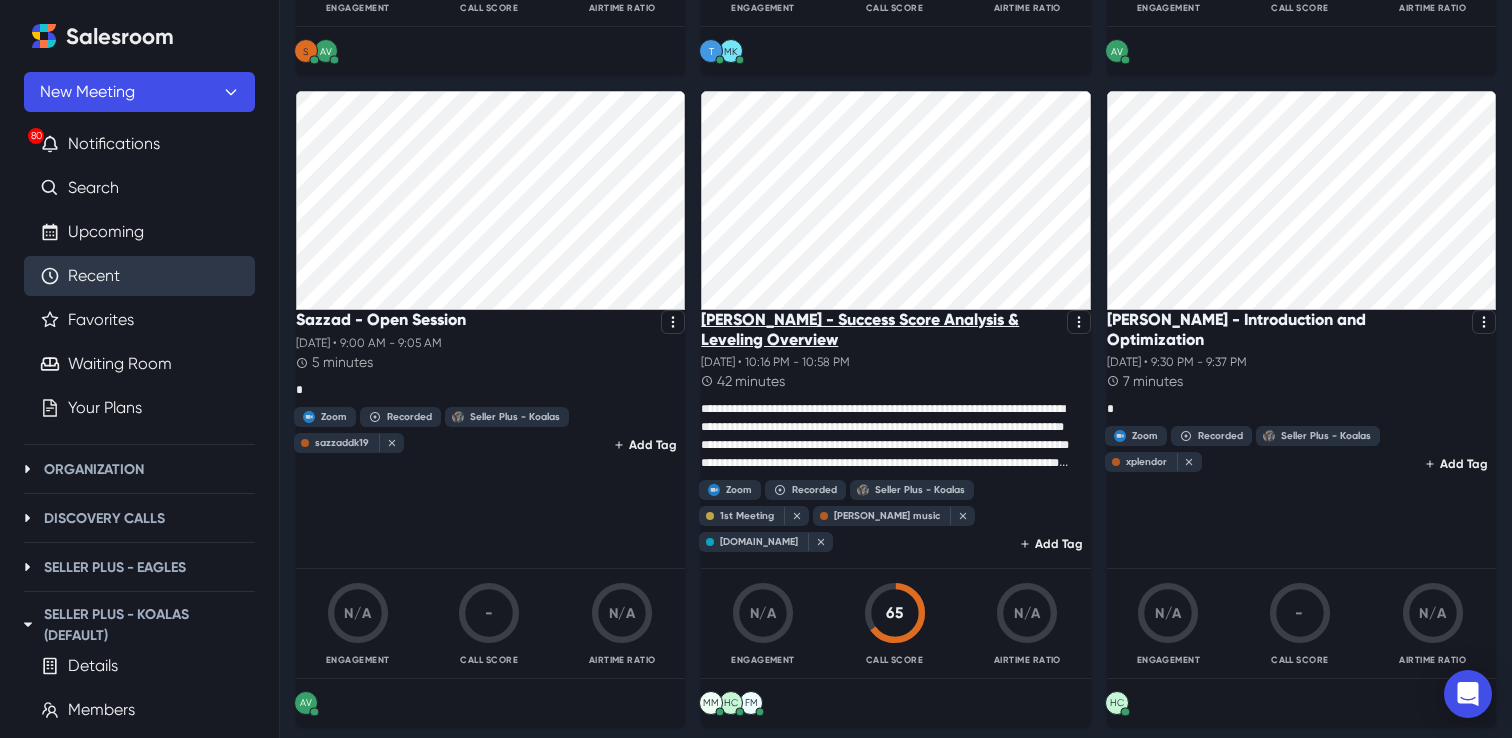 click on "federico mercuri - Success Score Analysis  & Leveling Overview" at bounding box center (879, 329) 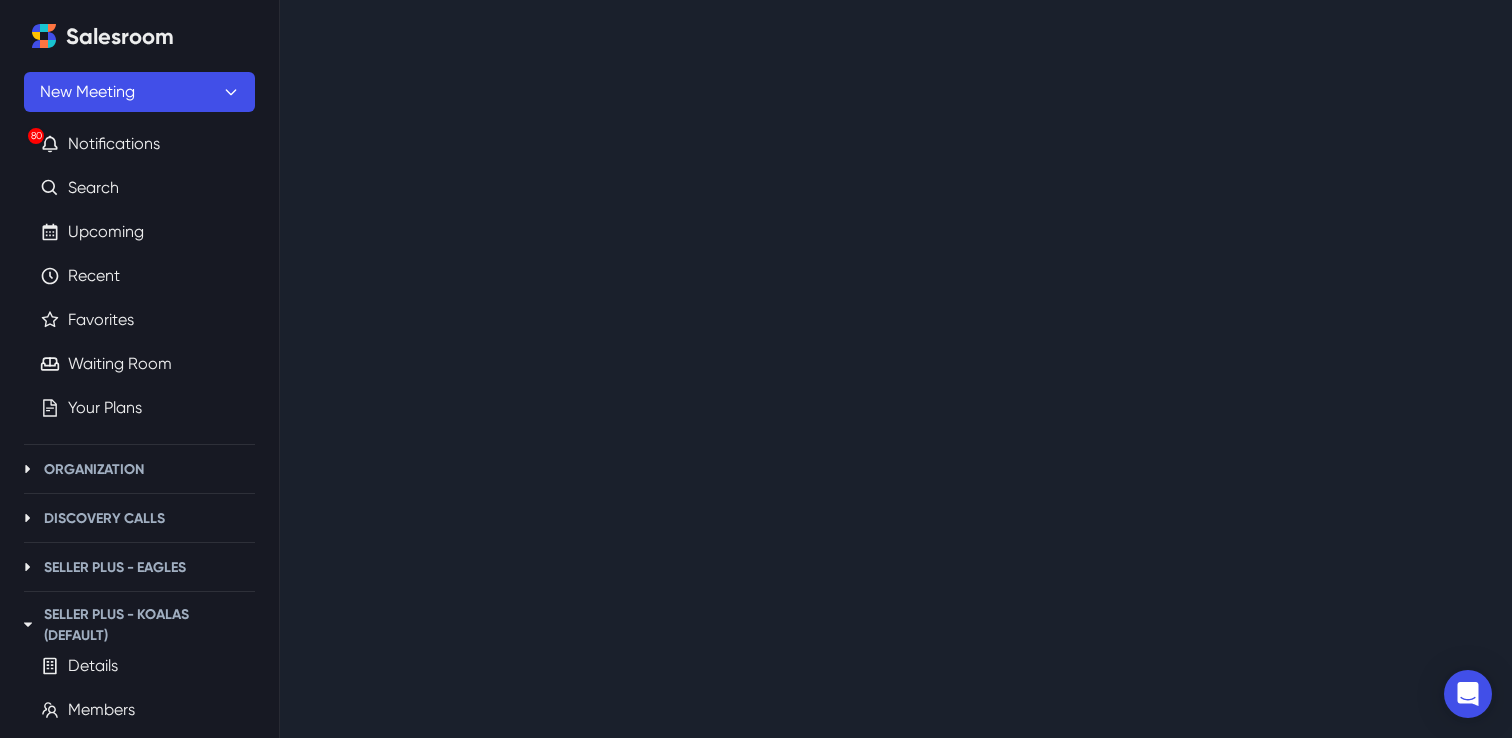 scroll, scrollTop: 0, scrollLeft: 0, axis: both 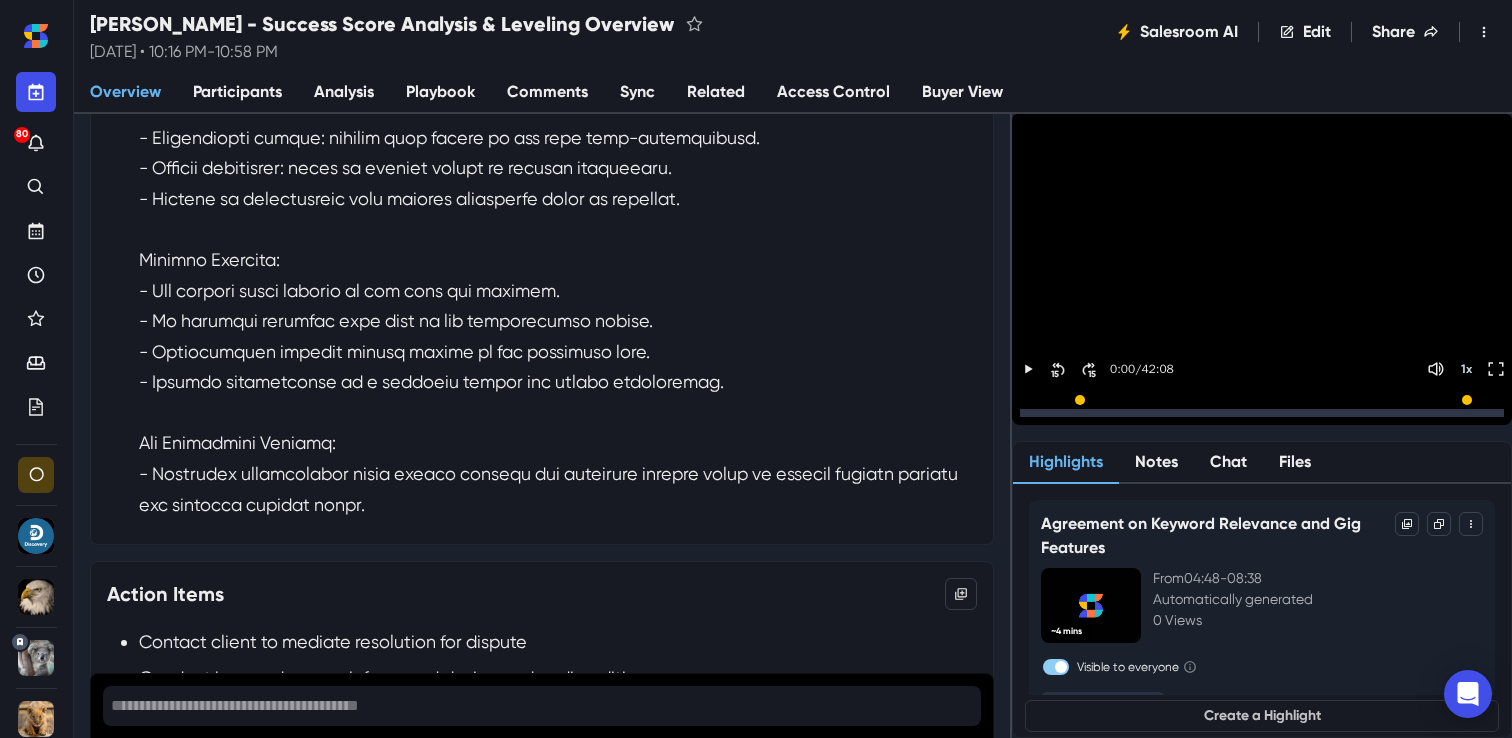 click on "Analysis" at bounding box center [344, 92] 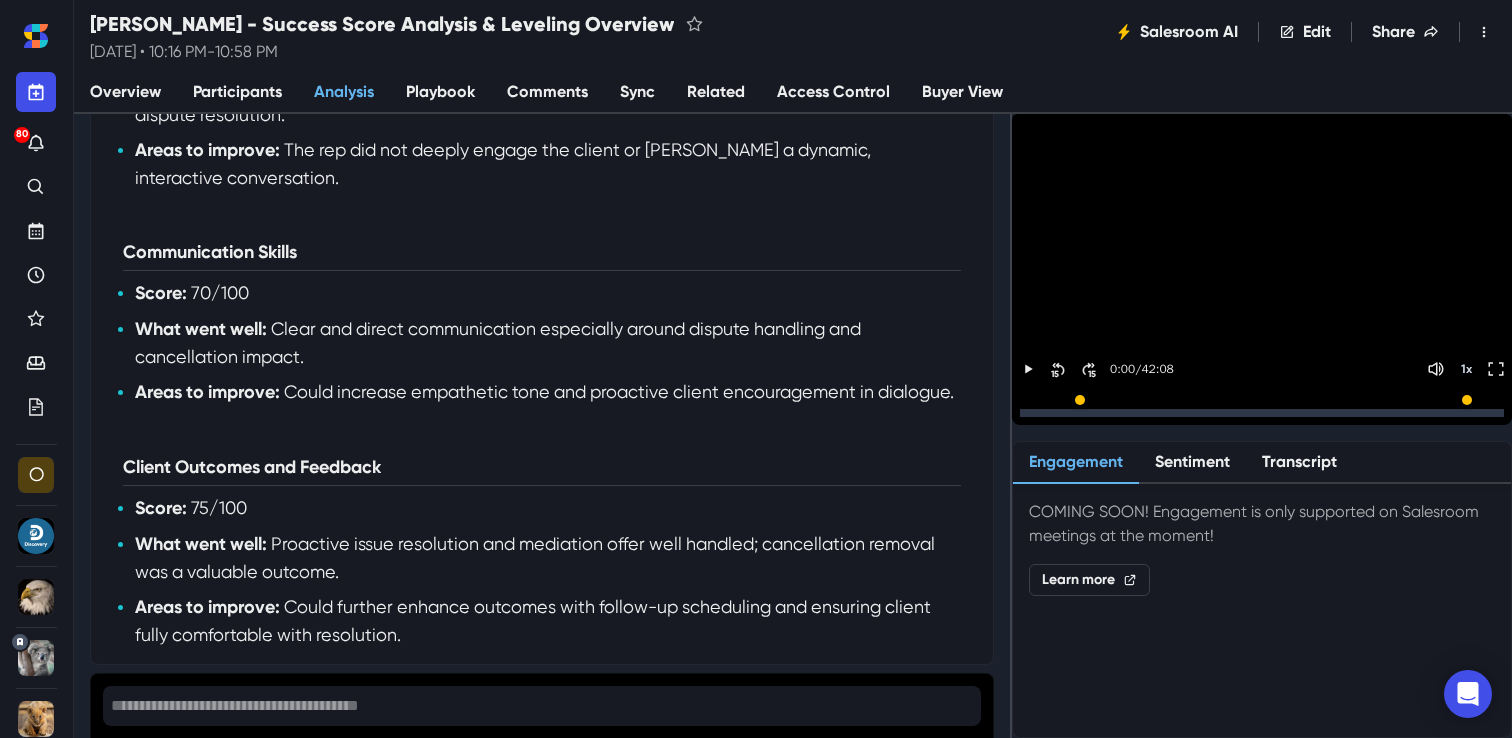 scroll, scrollTop: 914, scrollLeft: 0, axis: vertical 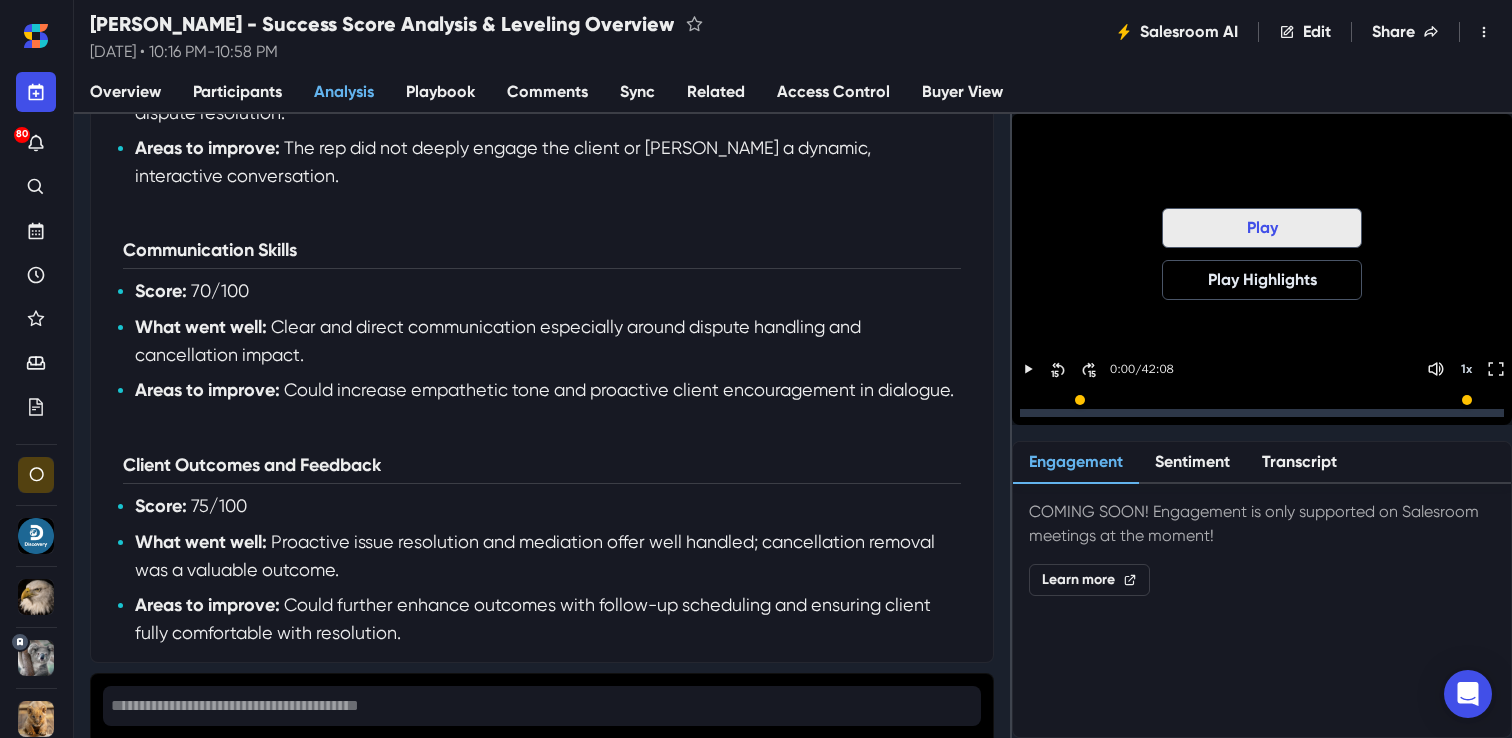 click on "Play" at bounding box center [1262, 228] 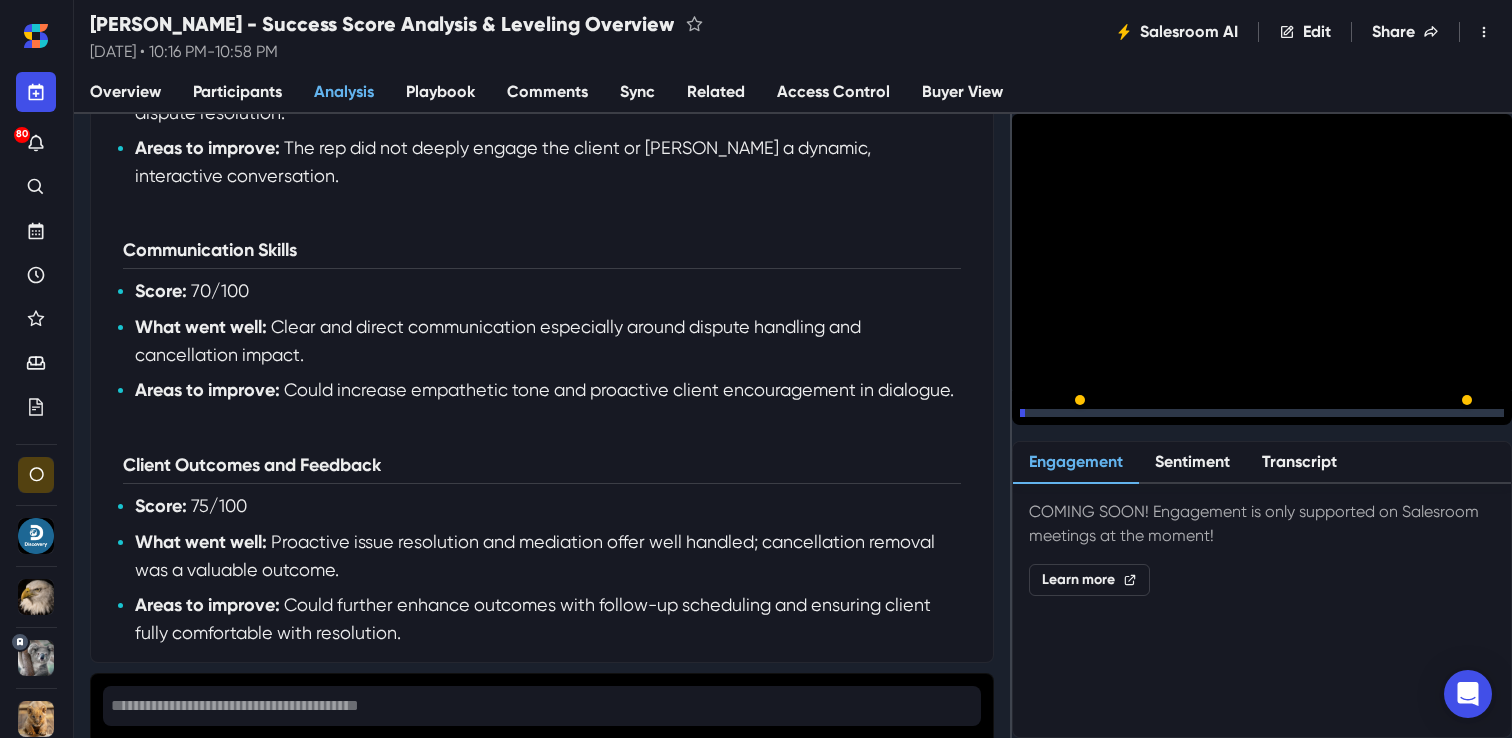 click 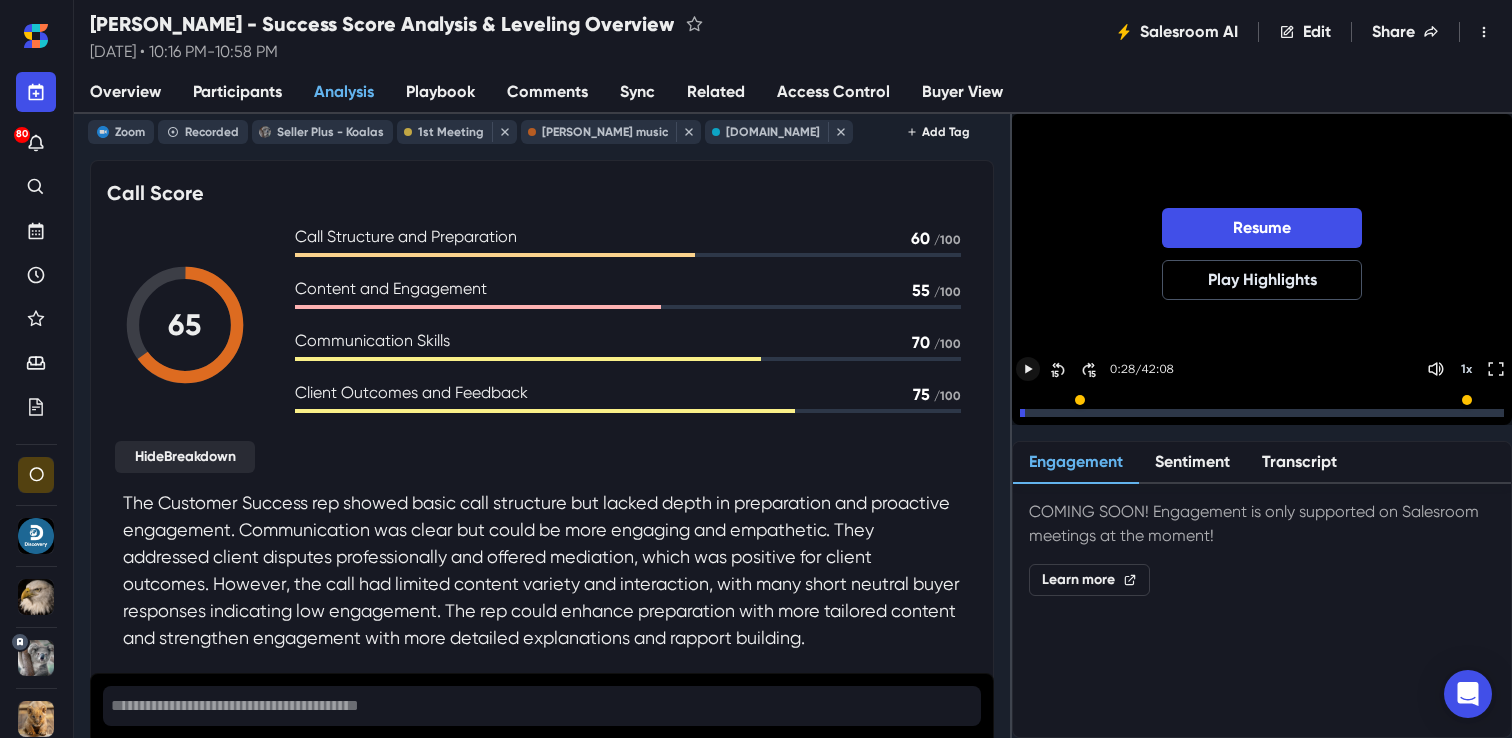 scroll, scrollTop: 0, scrollLeft: 0, axis: both 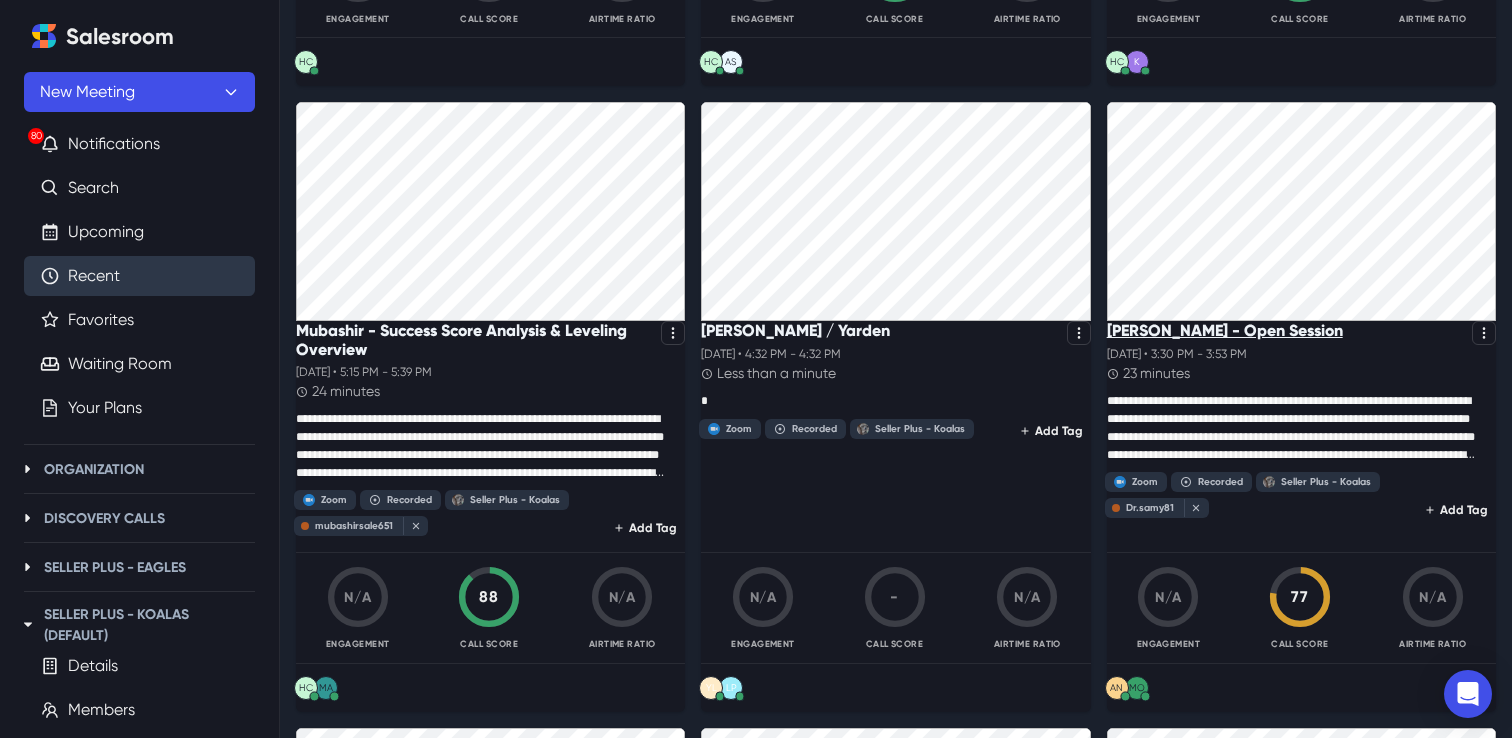 click on "Sammy - Open Session" at bounding box center (1225, 330) 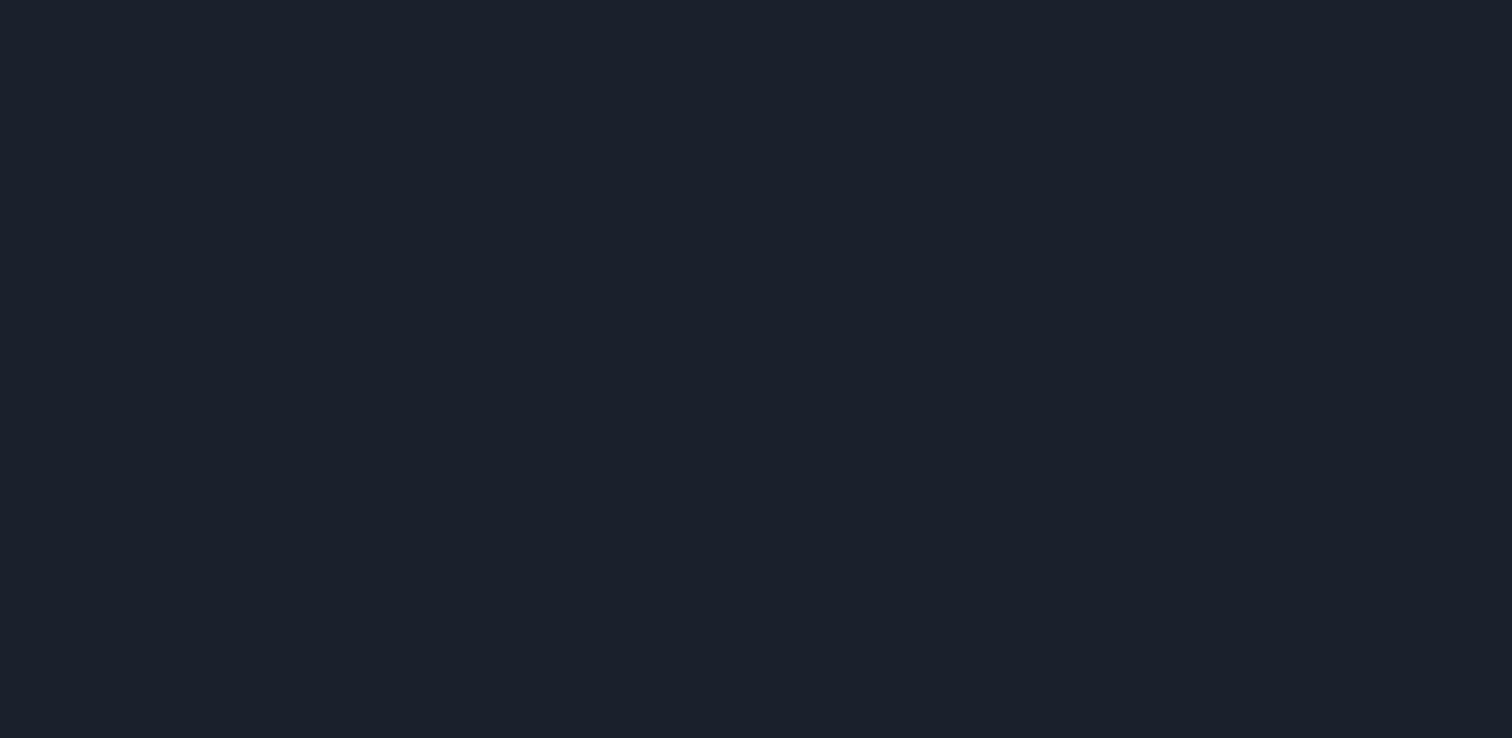 scroll, scrollTop: 0, scrollLeft: 0, axis: both 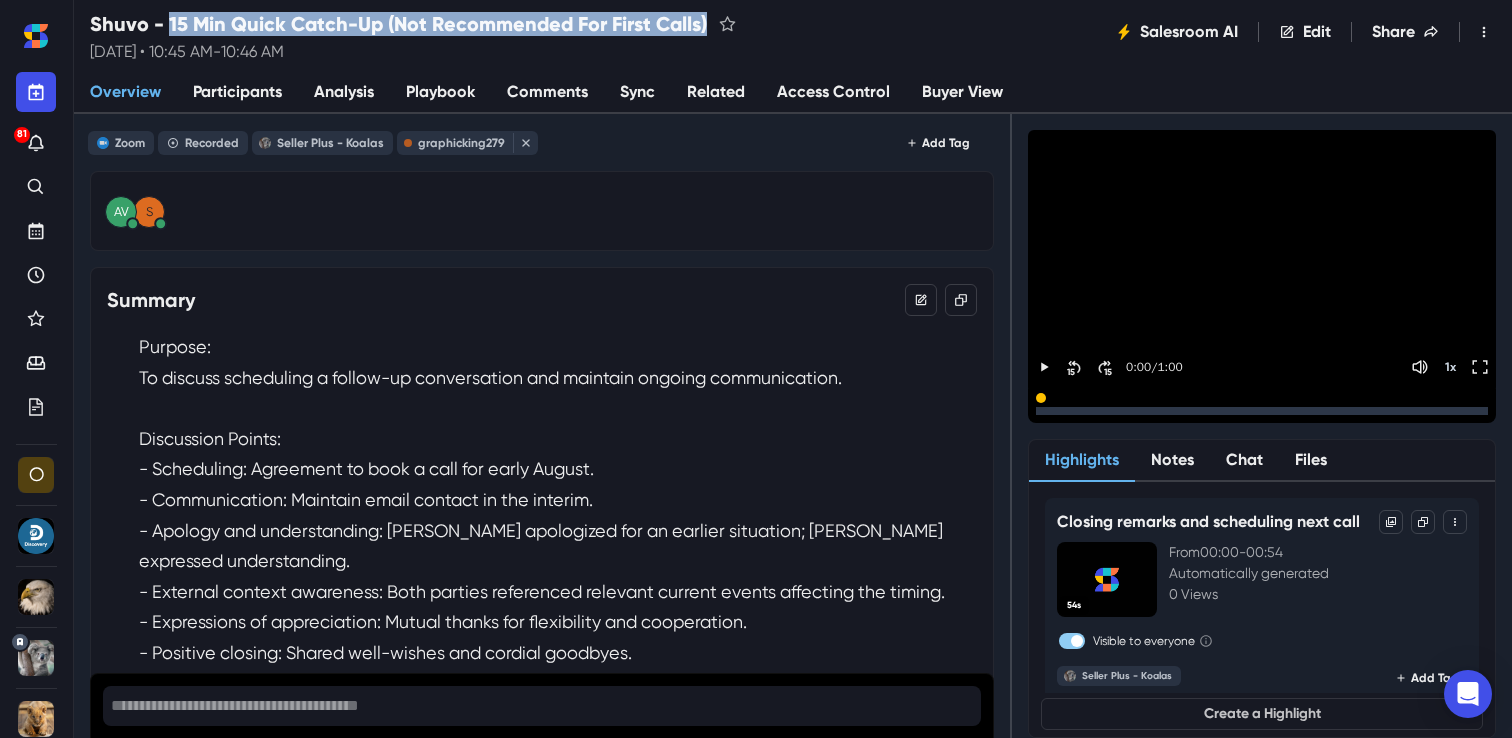 drag, startPoint x: 168, startPoint y: 22, endPoint x: 708, endPoint y: 23, distance: 540.0009 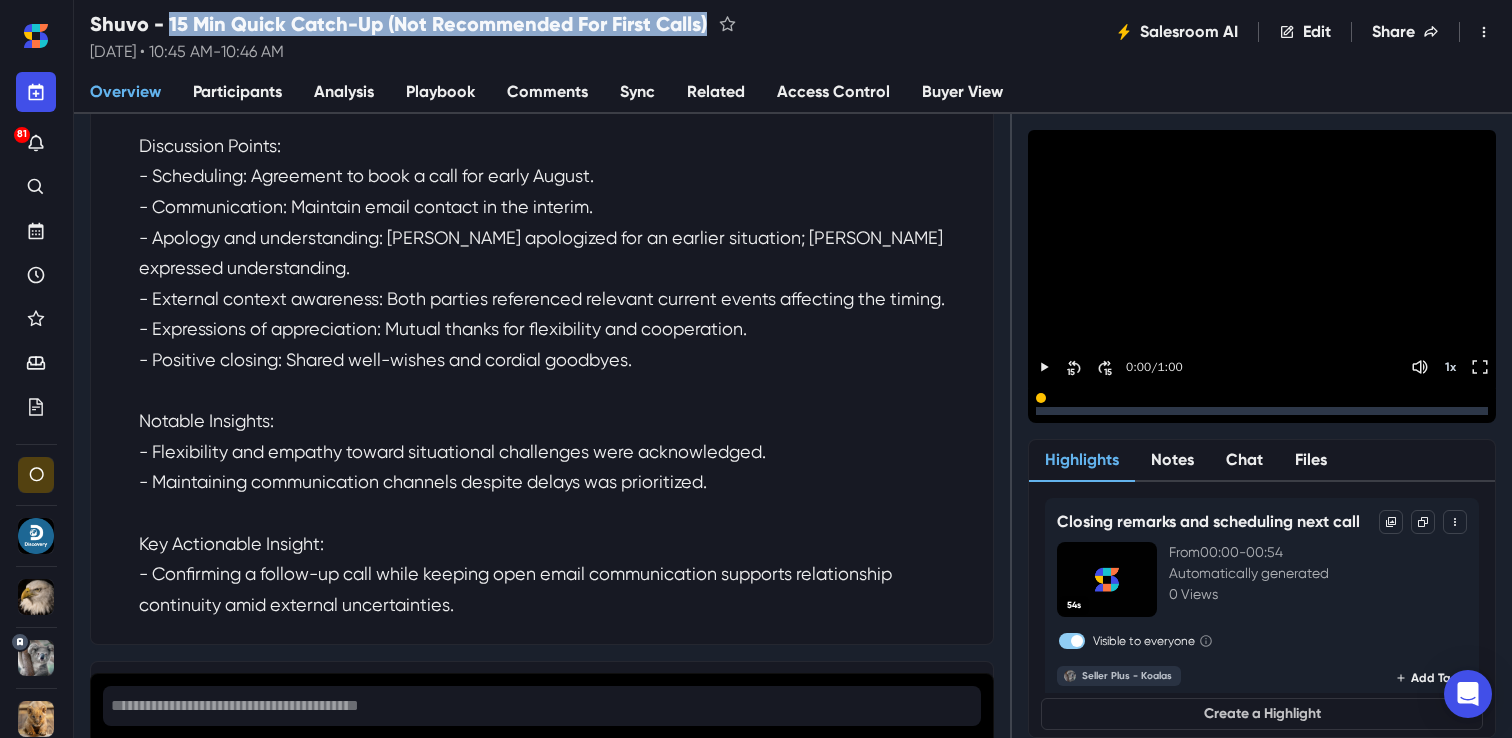 scroll, scrollTop: 407, scrollLeft: 0, axis: vertical 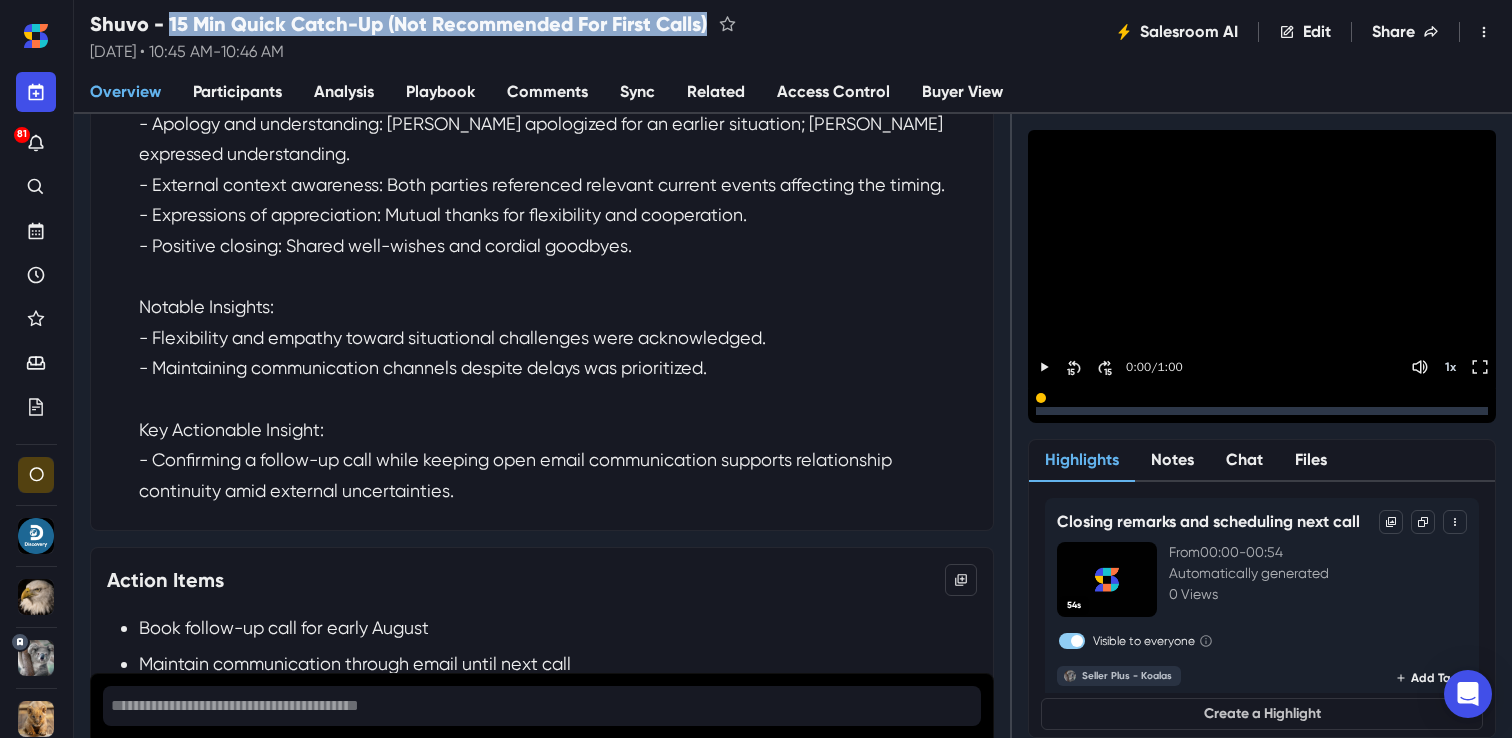 click on "Analysis" at bounding box center (344, 92) 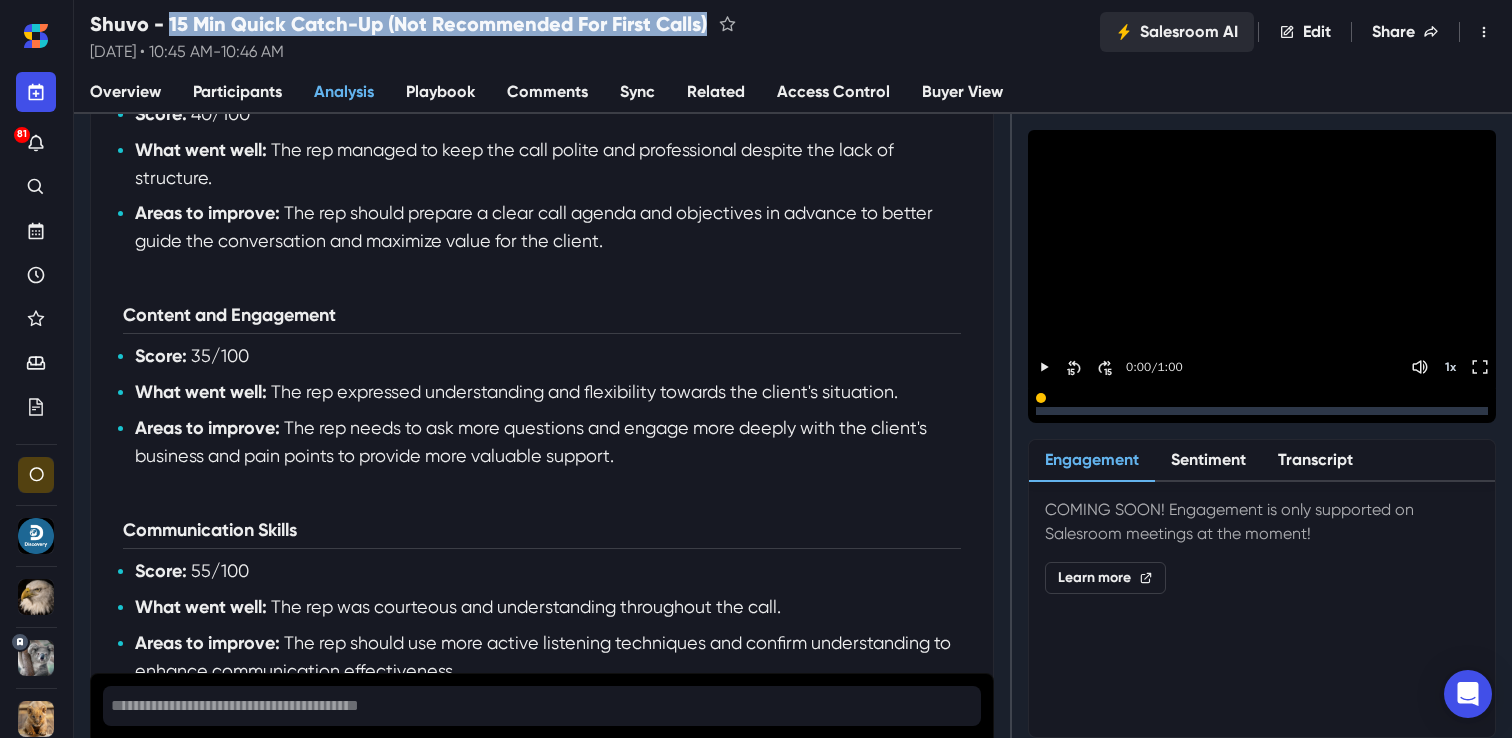 scroll, scrollTop: 0, scrollLeft: 0, axis: both 